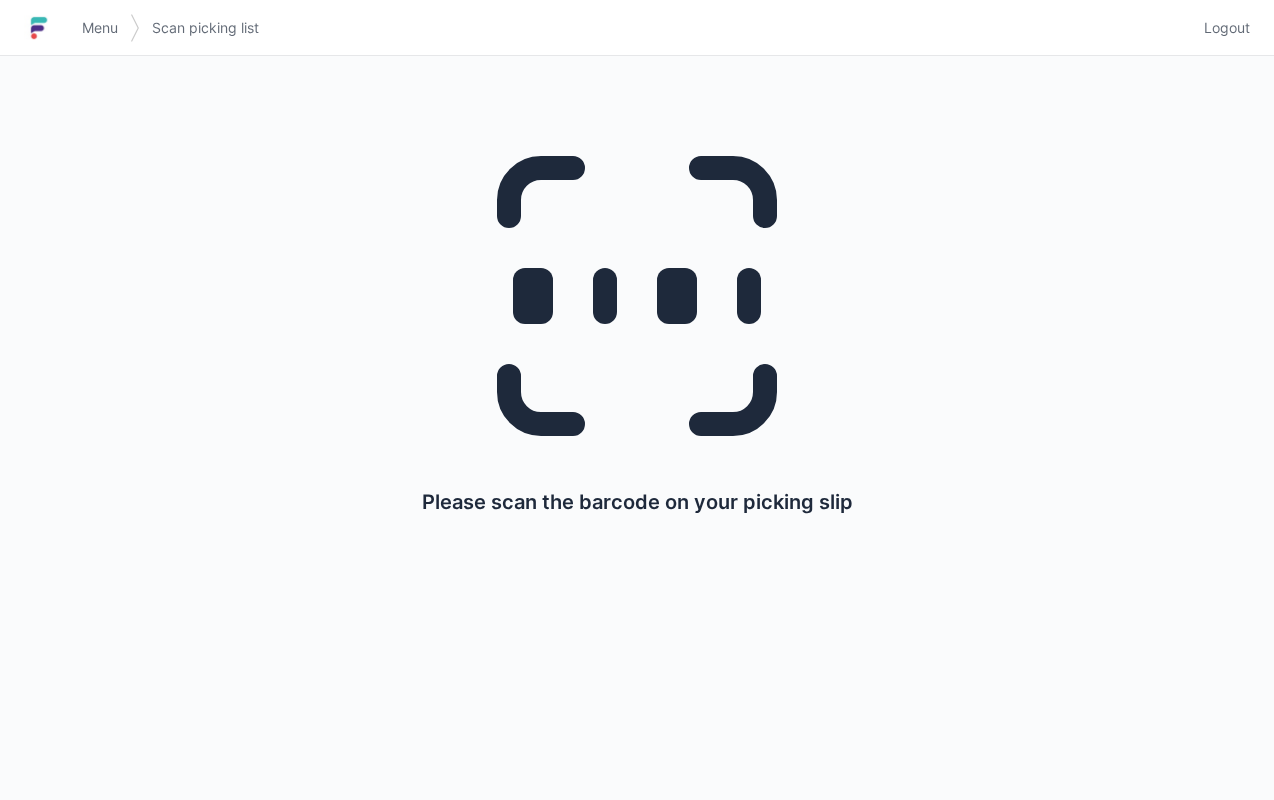 scroll, scrollTop: 0, scrollLeft: 0, axis: both 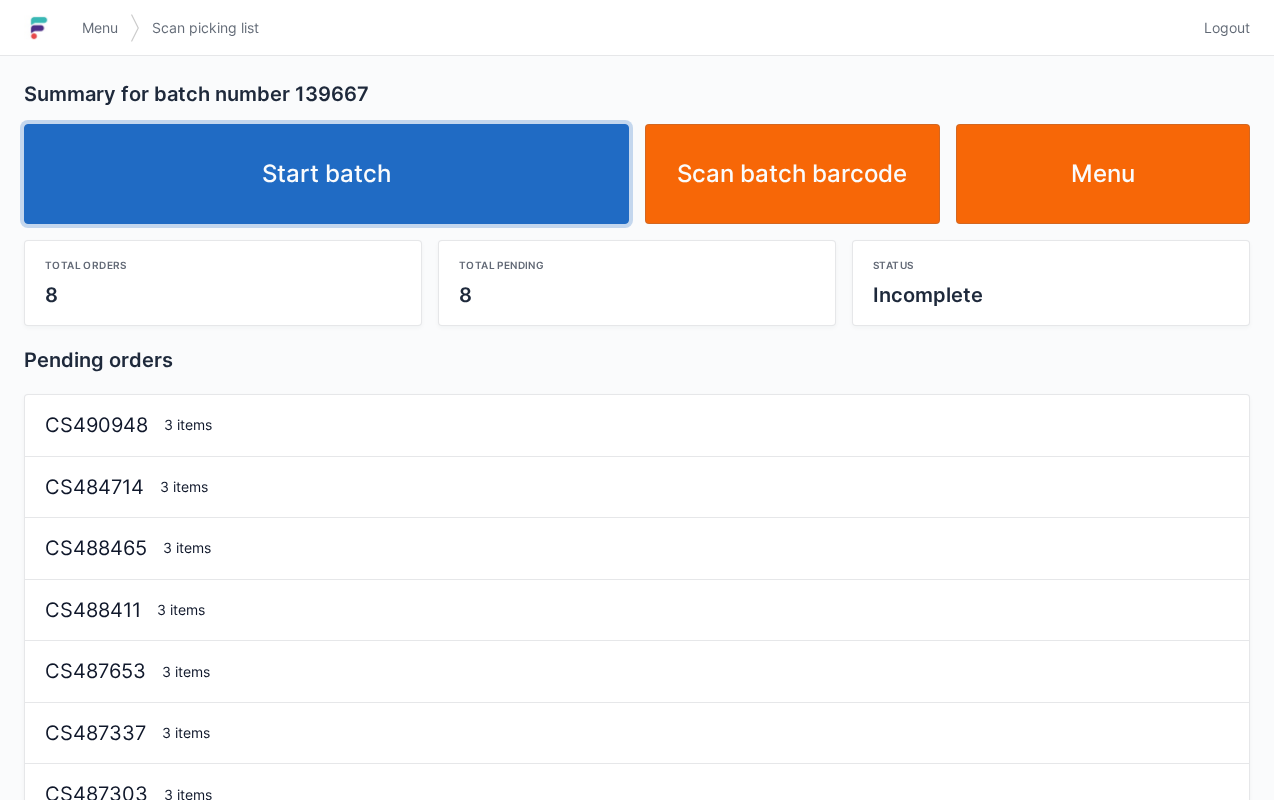 click on "Start batch" at bounding box center [326, 174] 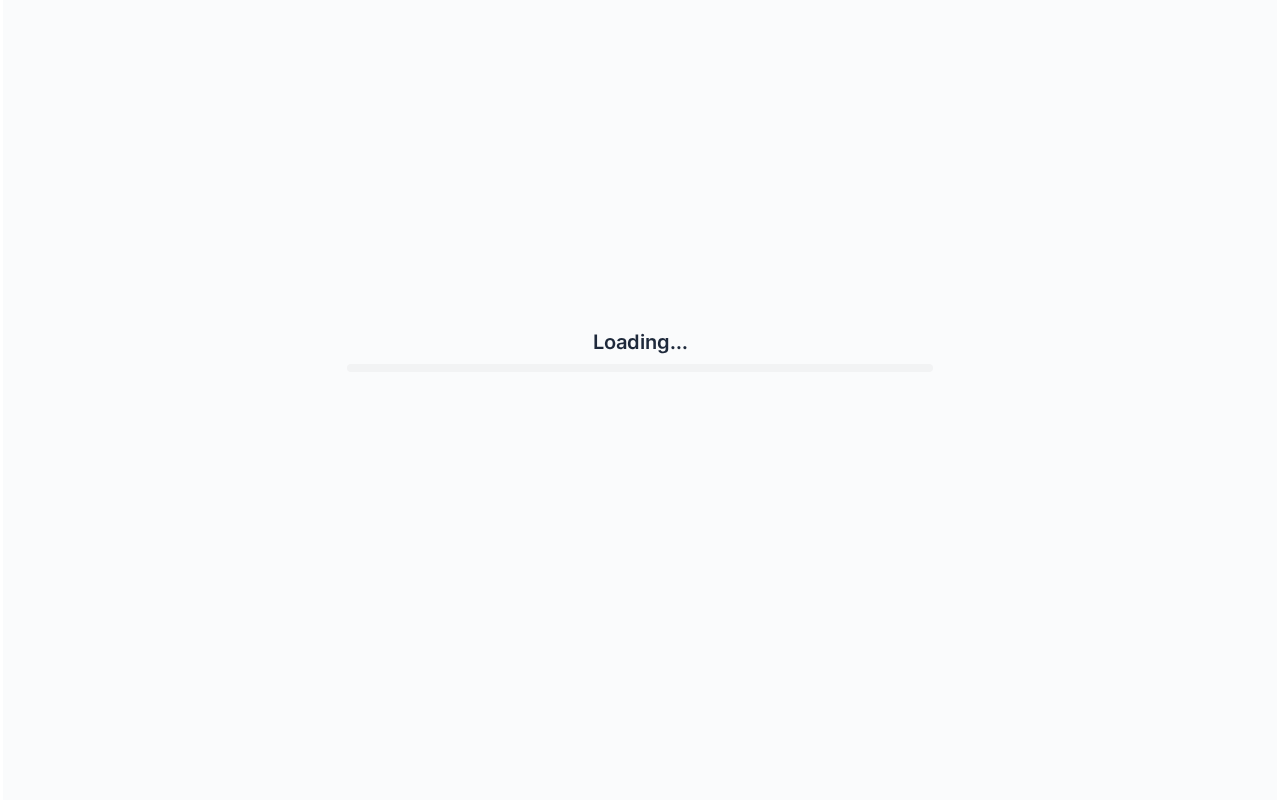 scroll, scrollTop: 0, scrollLeft: 0, axis: both 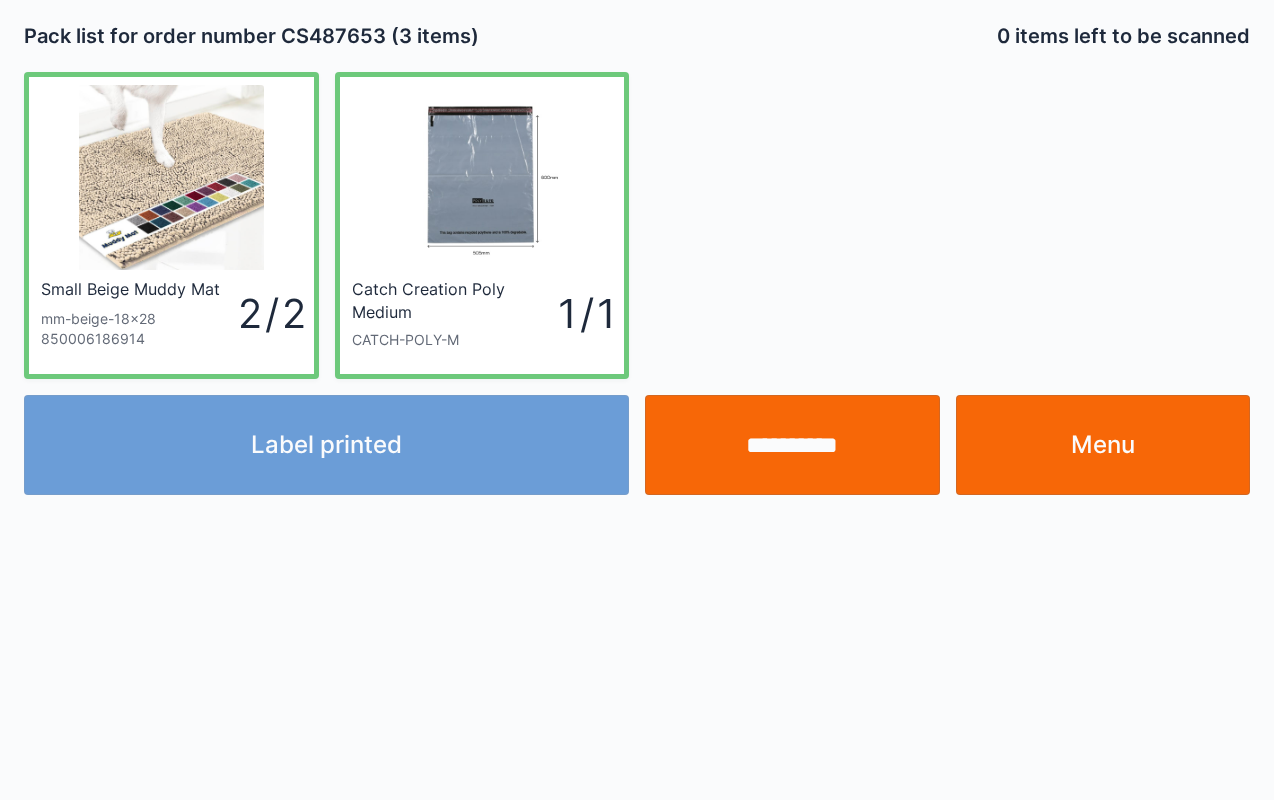 click on "Menu" at bounding box center (1103, 445) 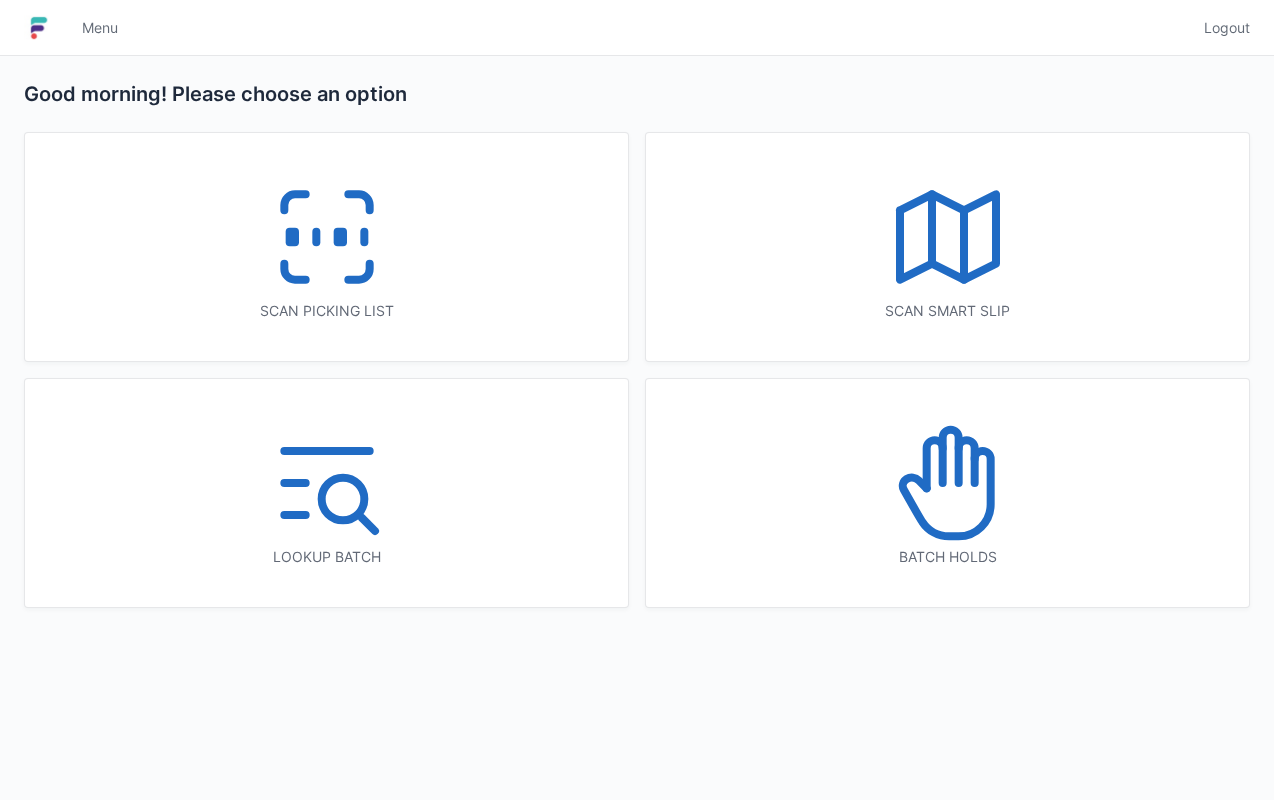 scroll, scrollTop: 0, scrollLeft: 0, axis: both 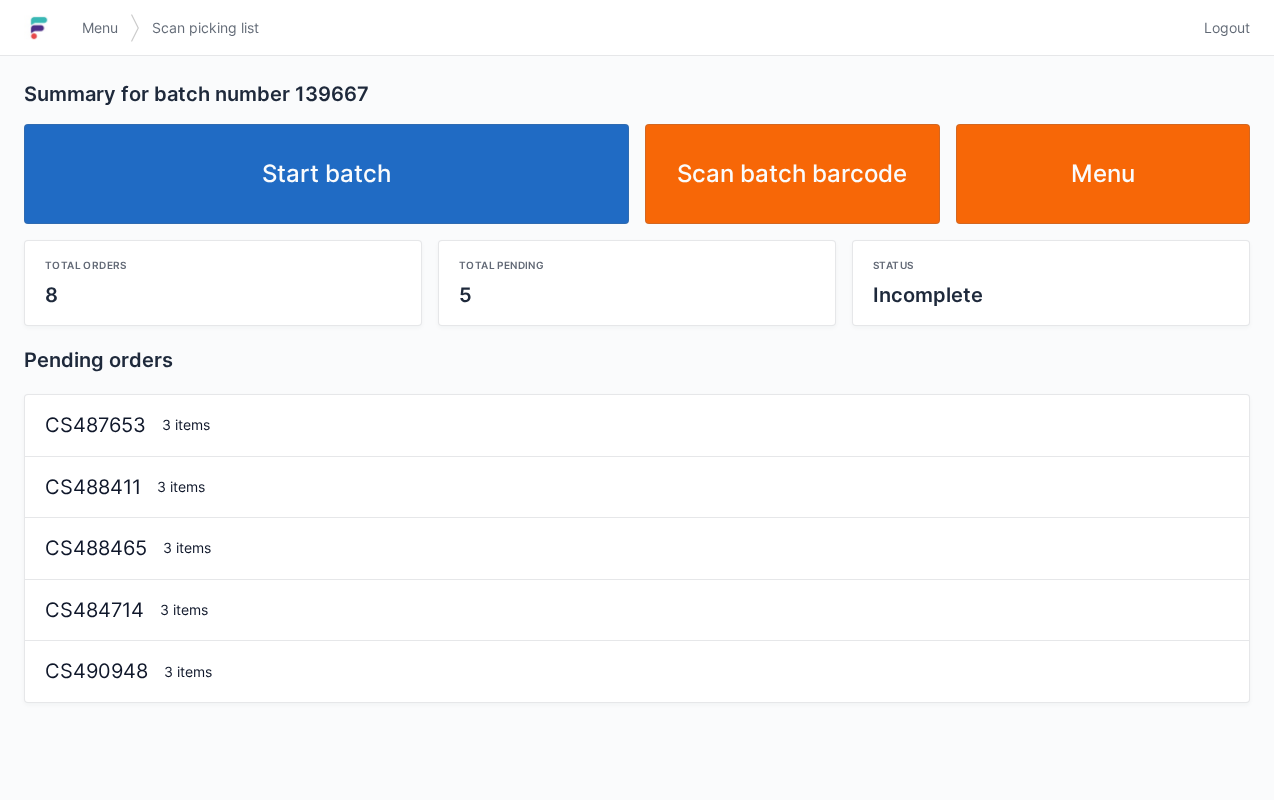 click on "Start batch" at bounding box center [326, 174] 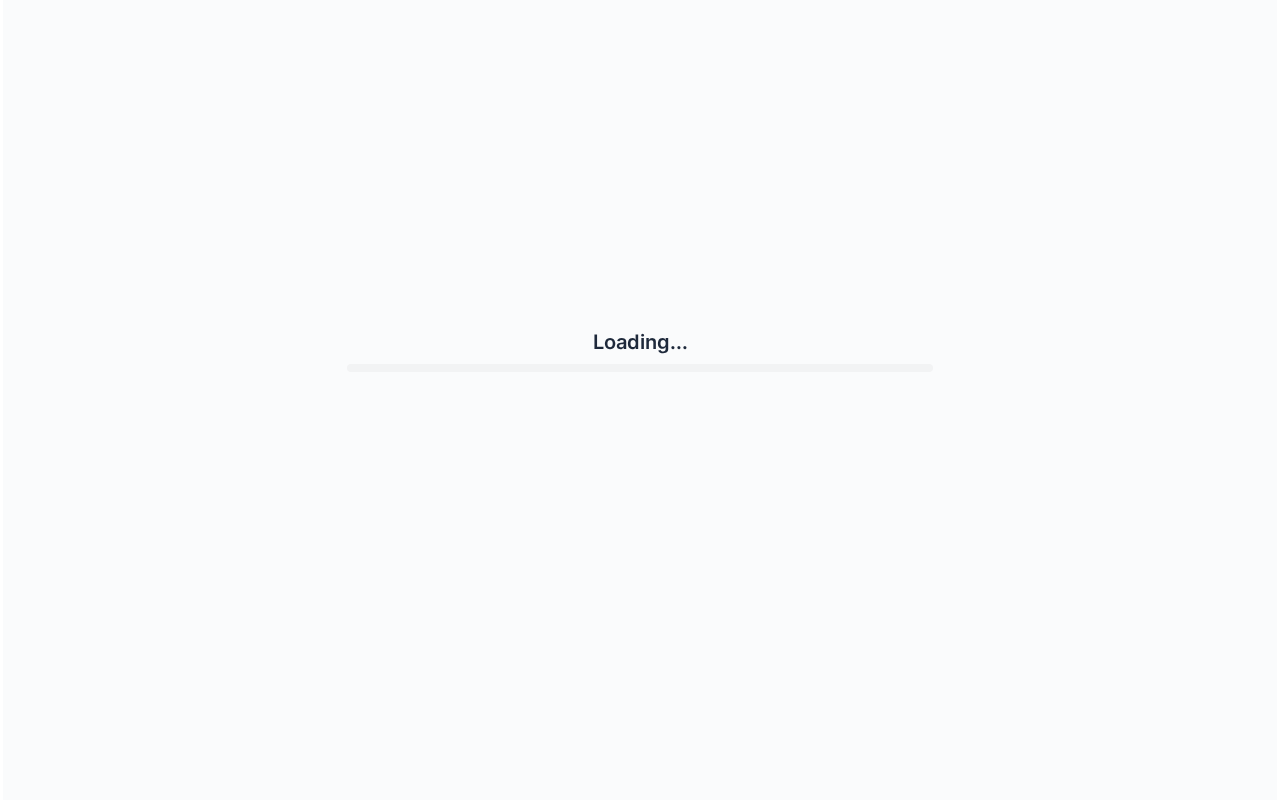 scroll, scrollTop: 0, scrollLeft: 0, axis: both 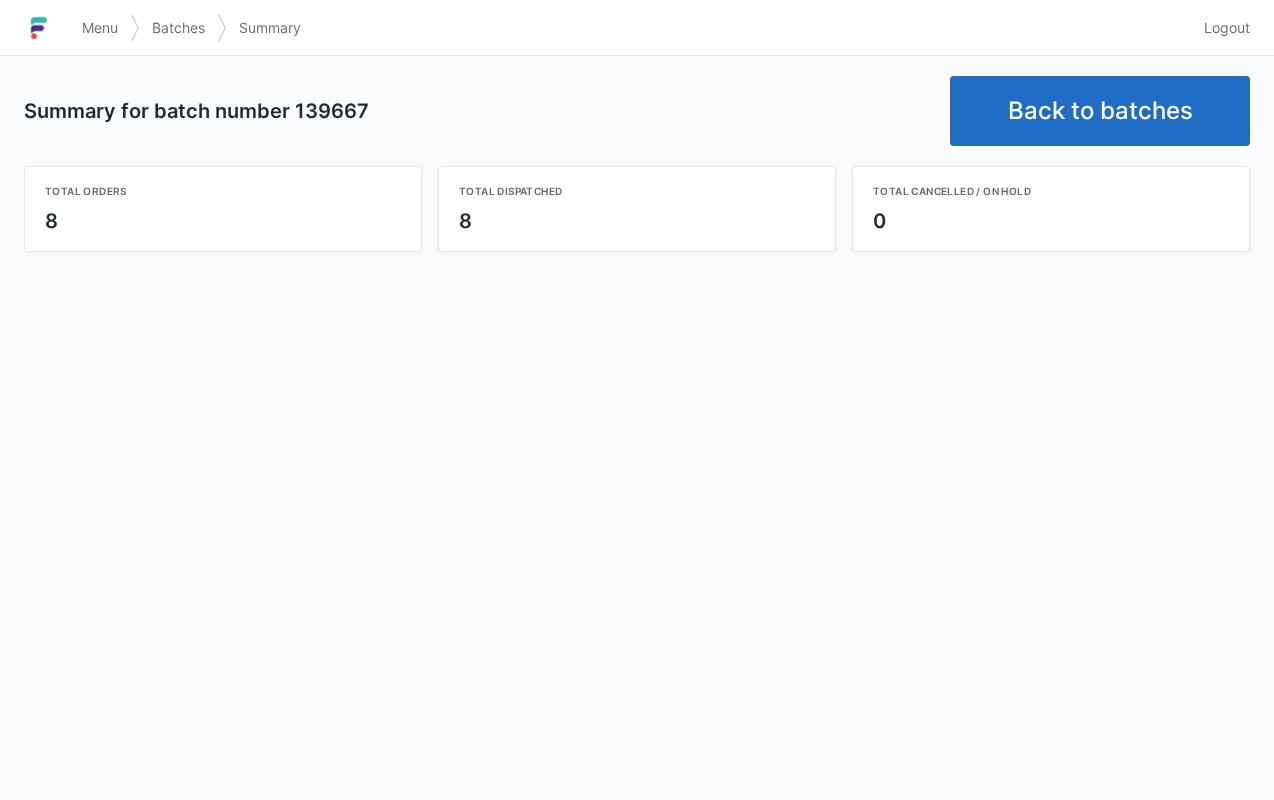 click on "Back to batches" at bounding box center (1100, 111) 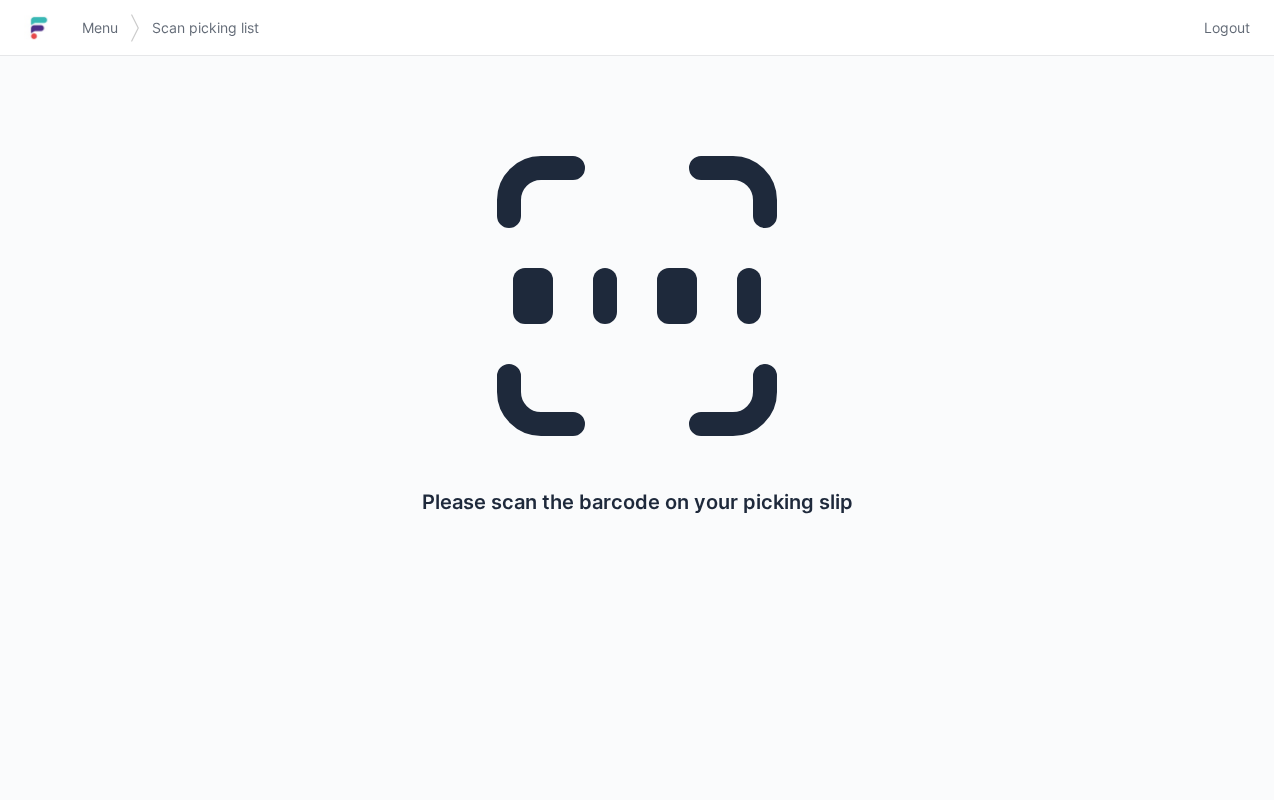 scroll, scrollTop: 0, scrollLeft: 0, axis: both 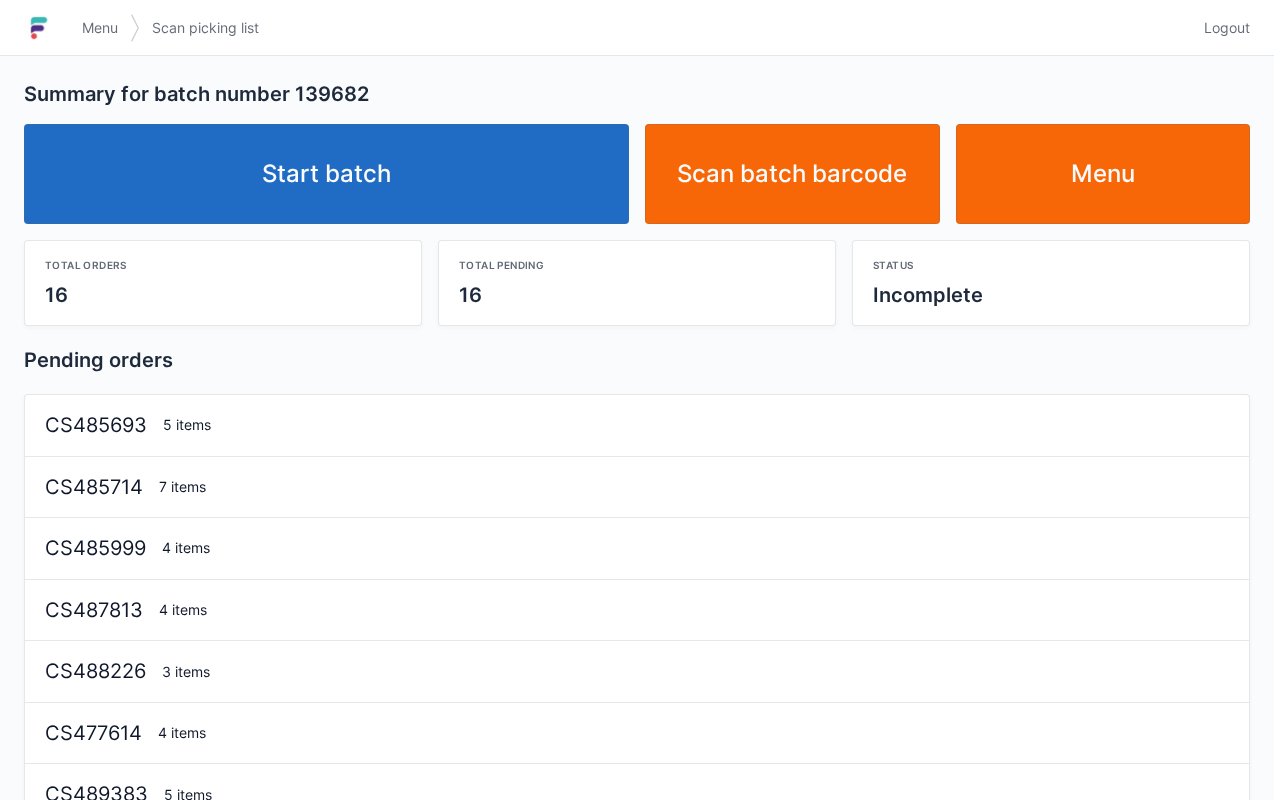 click on "Start batch" at bounding box center [326, 174] 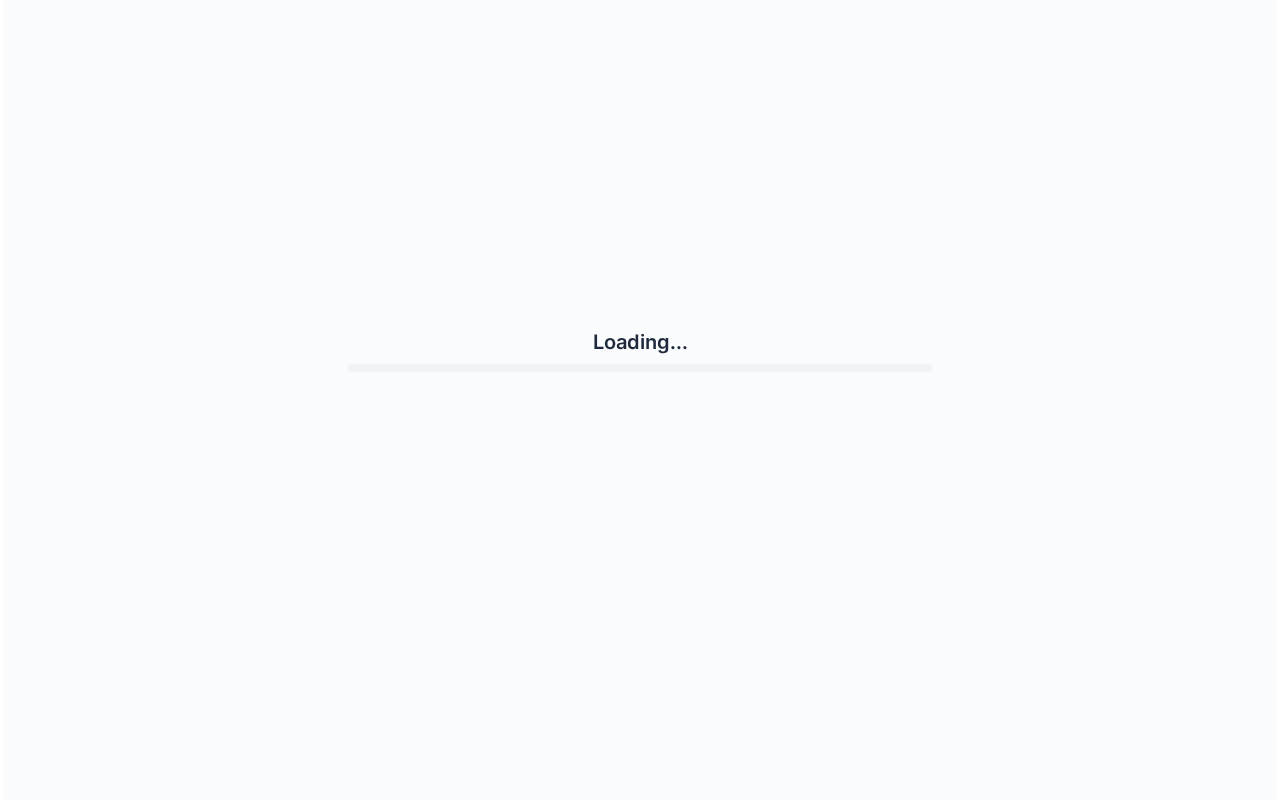 scroll, scrollTop: 0, scrollLeft: 0, axis: both 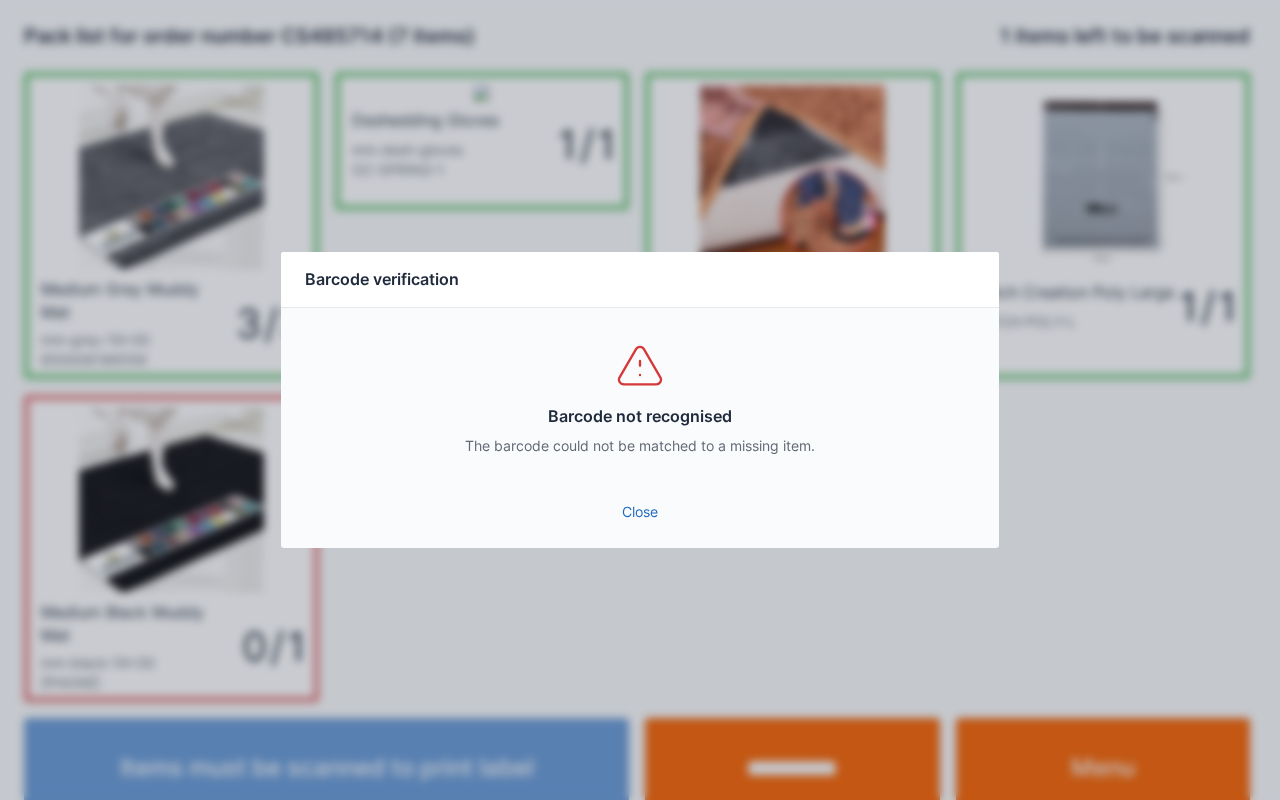 click on "Close" at bounding box center [640, 512] 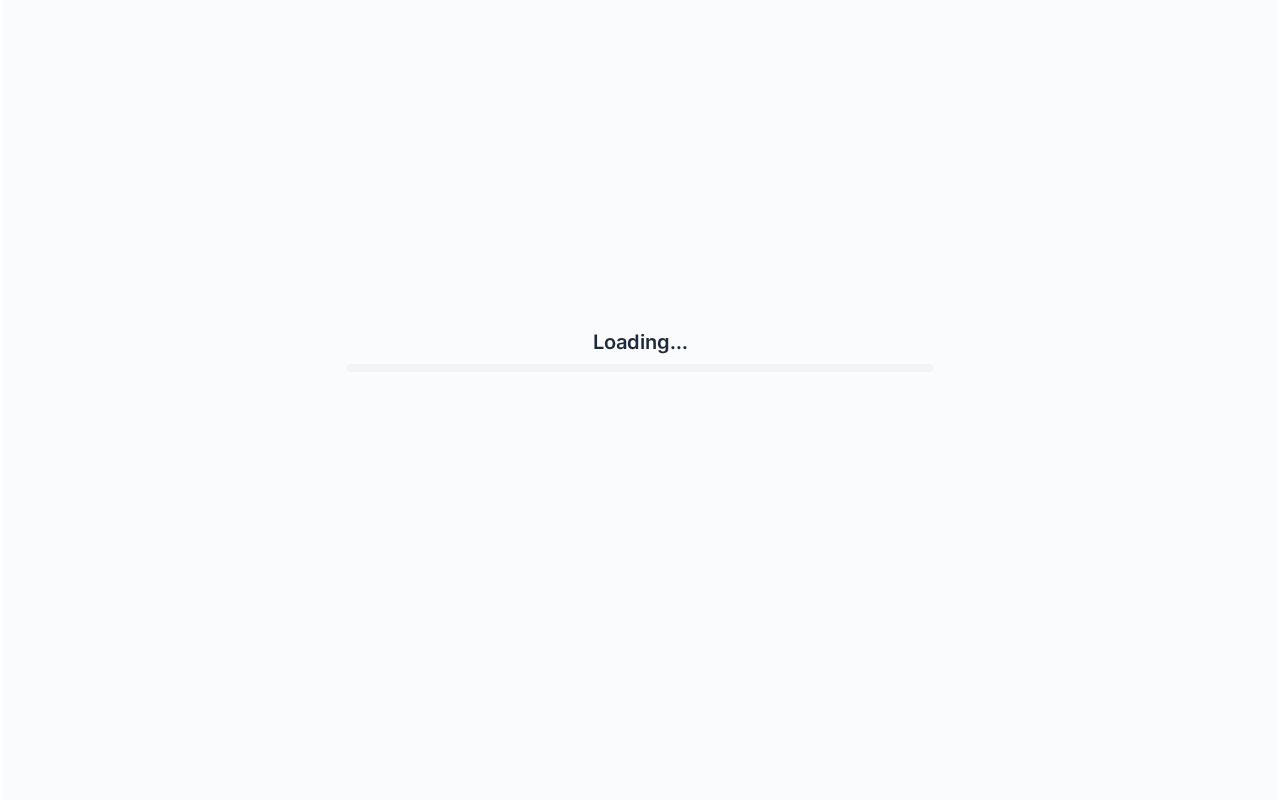 scroll, scrollTop: 0, scrollLeft: 0, axis: both 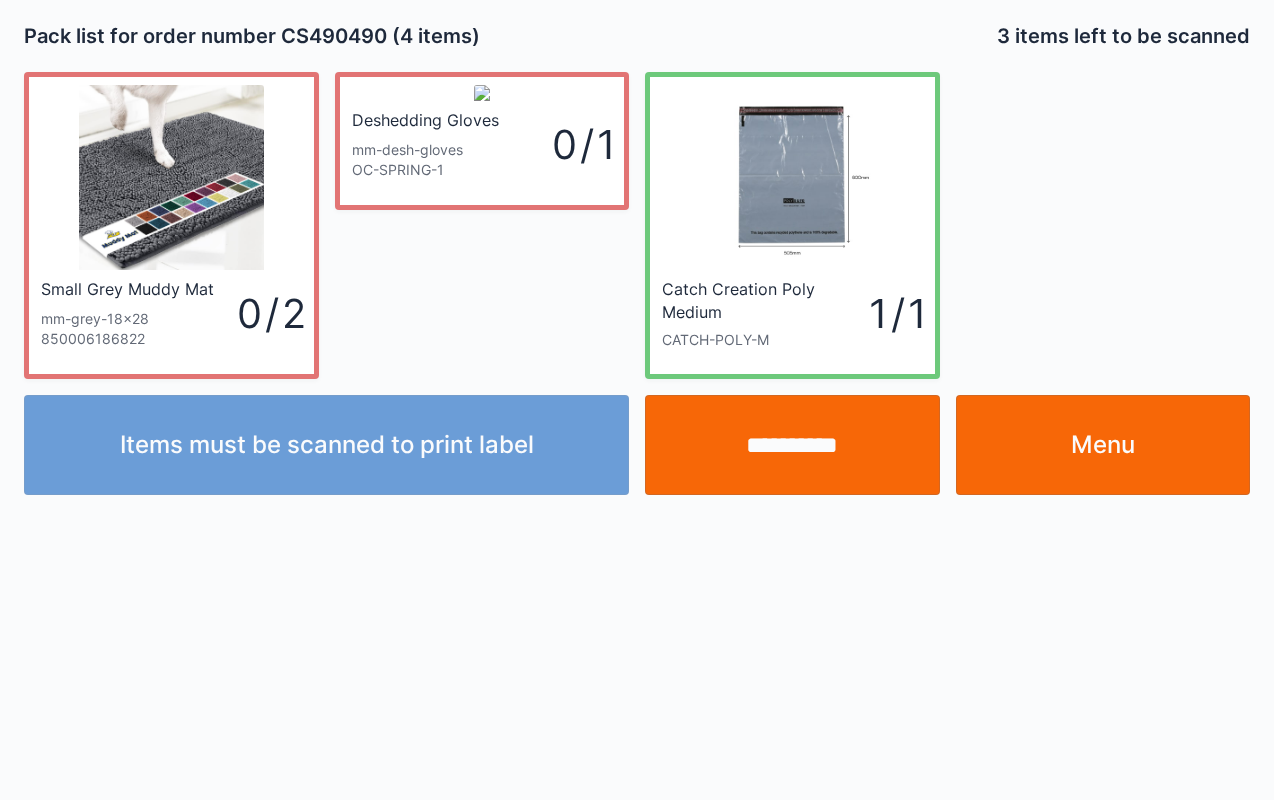click on "**********" at bounding box center [792, 445] 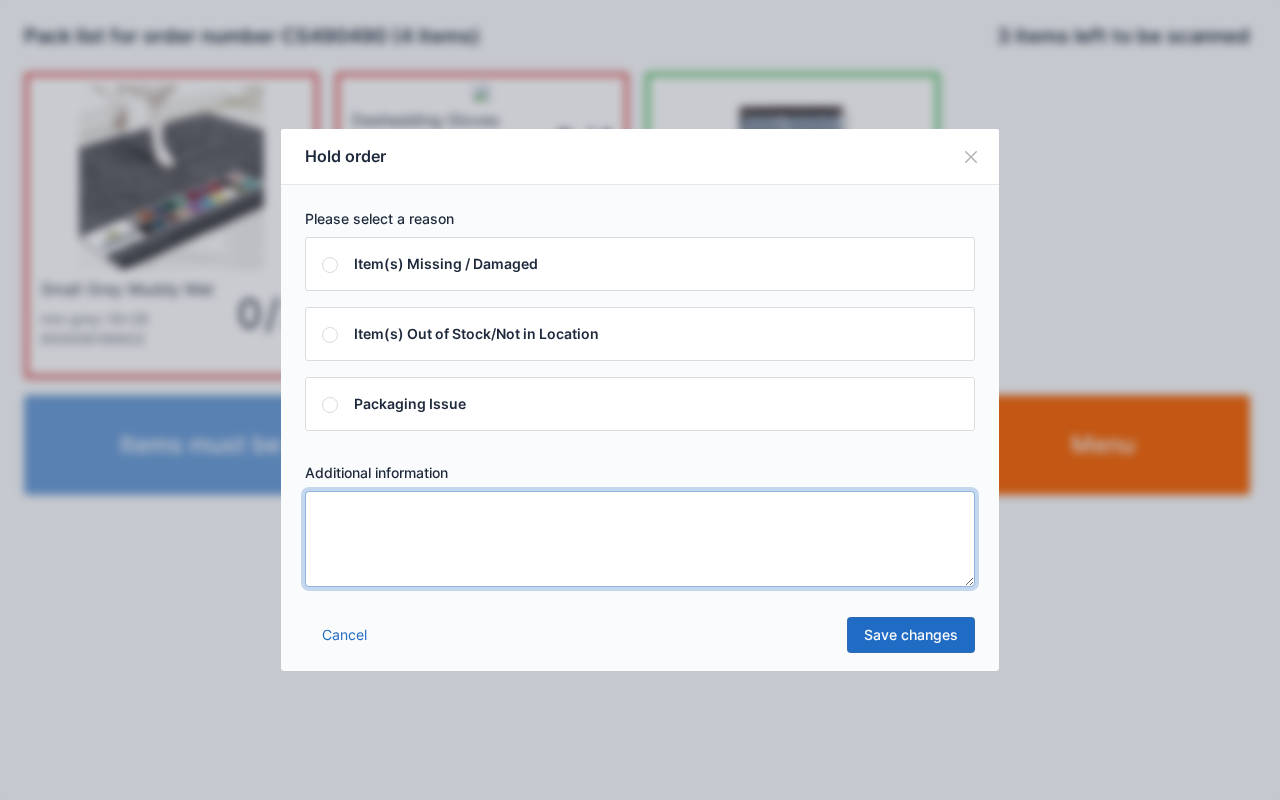 click at bounding box center (640, 539) 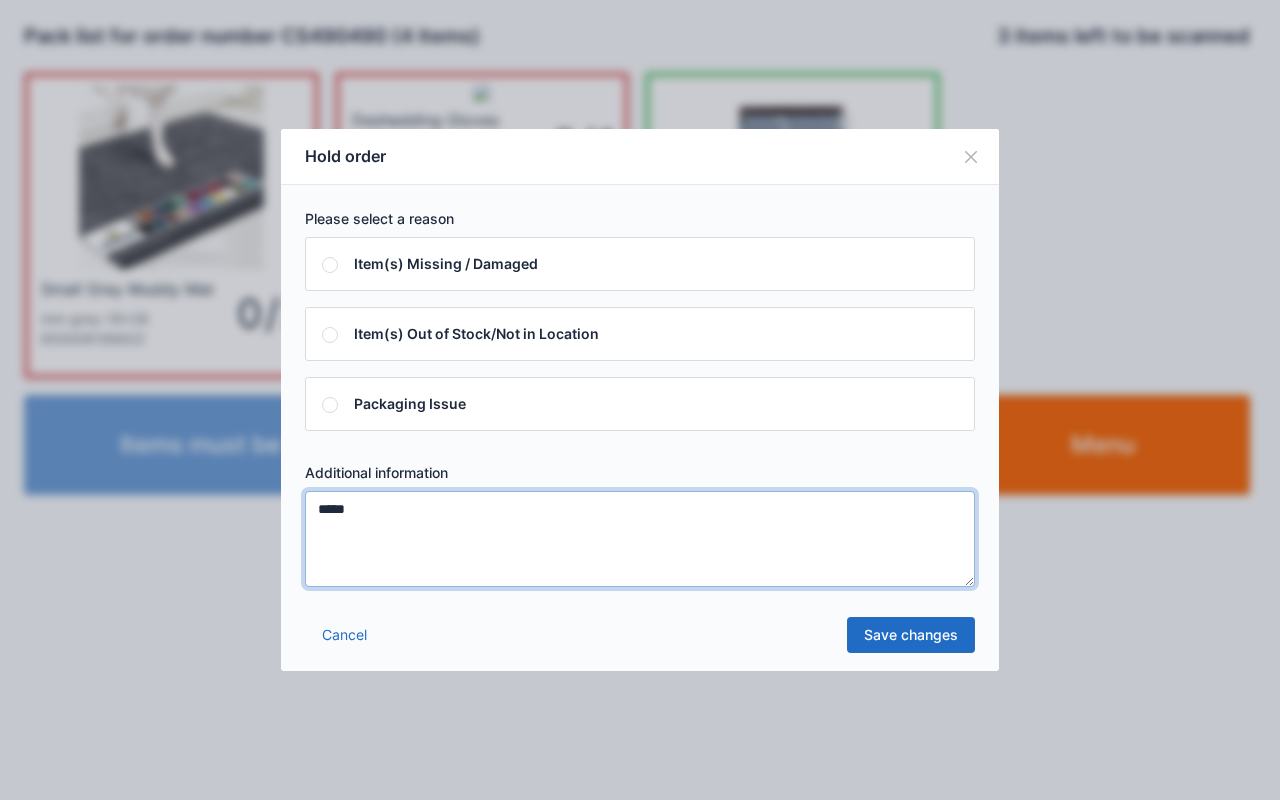 type on "****" 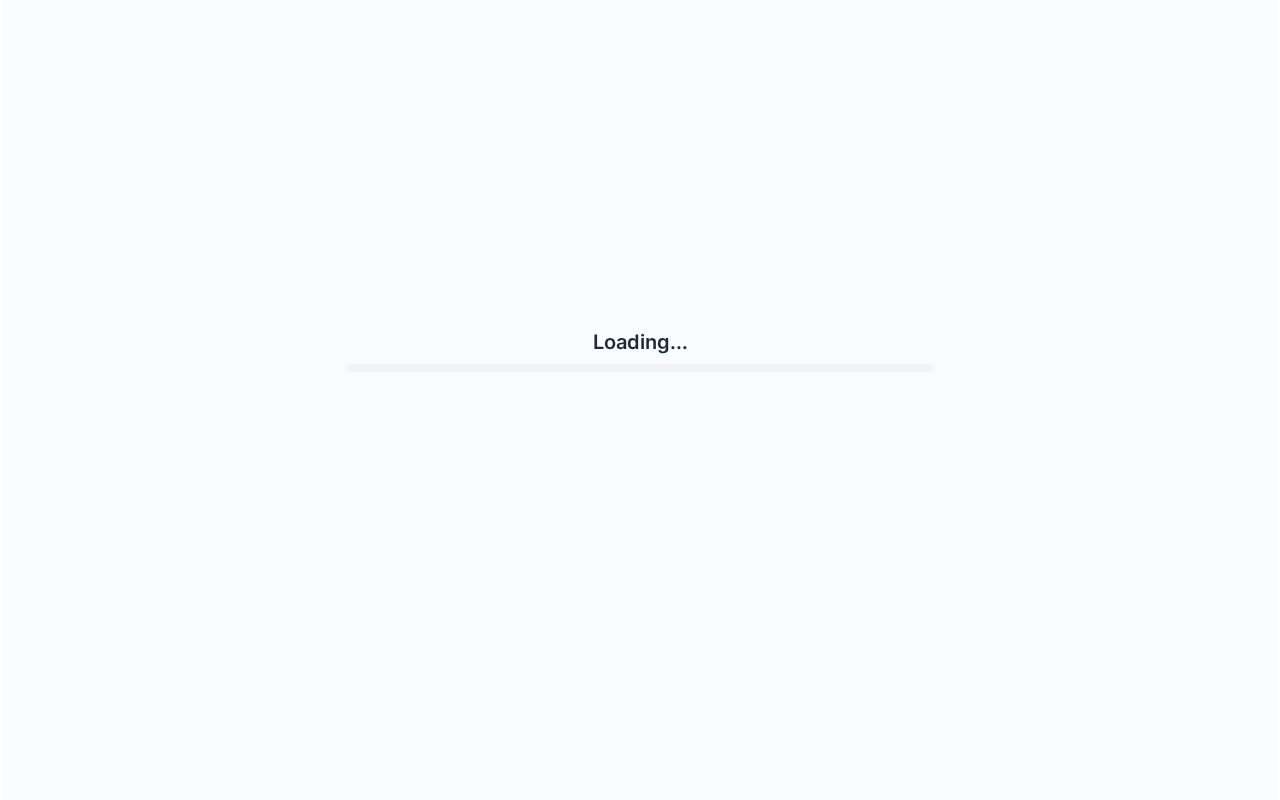 scroll, scrollTop: 0, scrollLeft: 0, axis: both 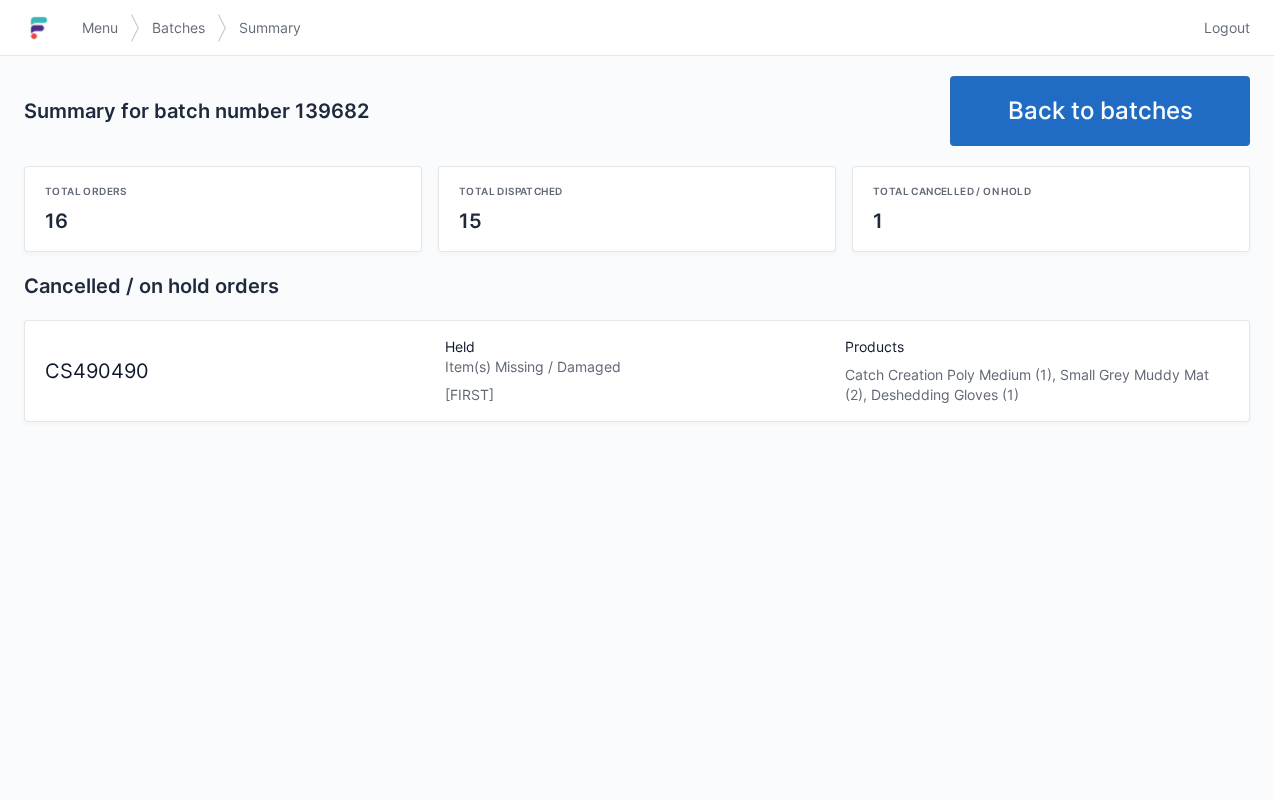 click on "Menu" at bounding box center [100, 28] 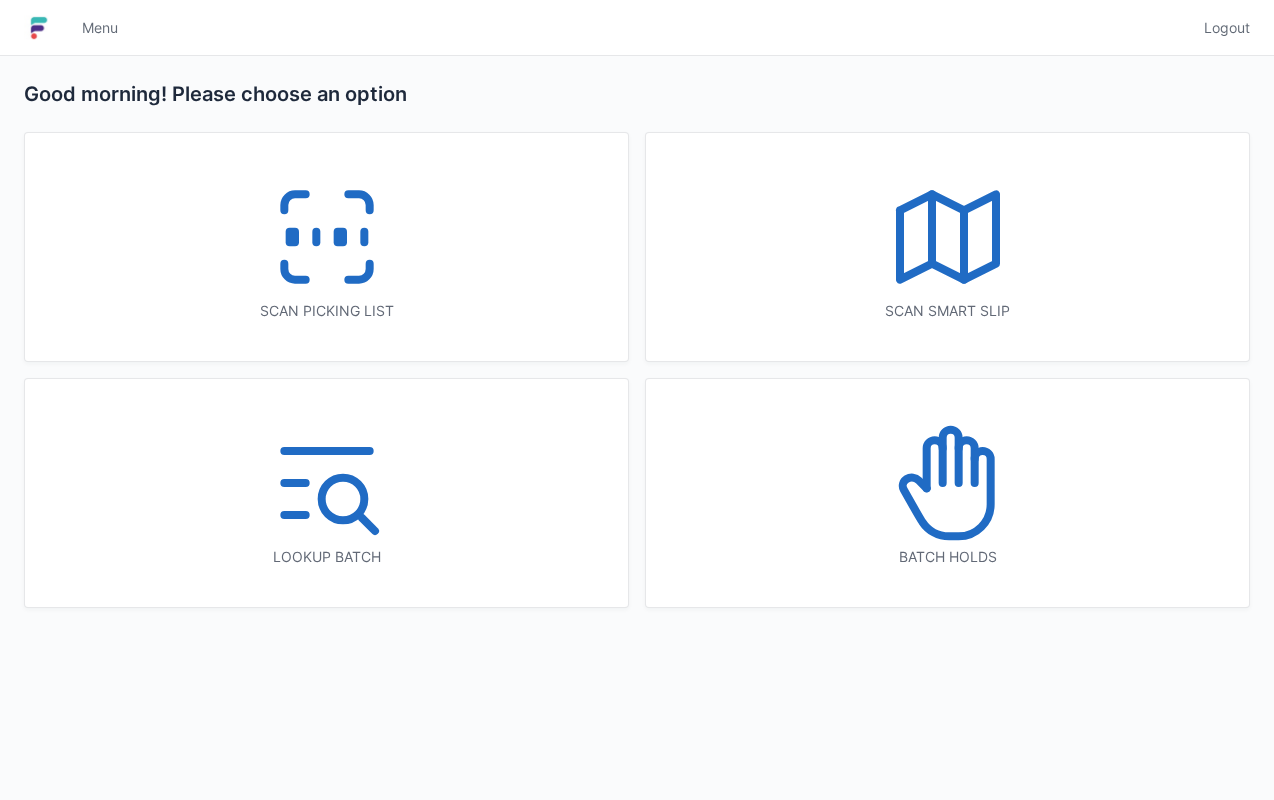 scroll, scrollTop: 0, scrollLeft: 0, axis: both 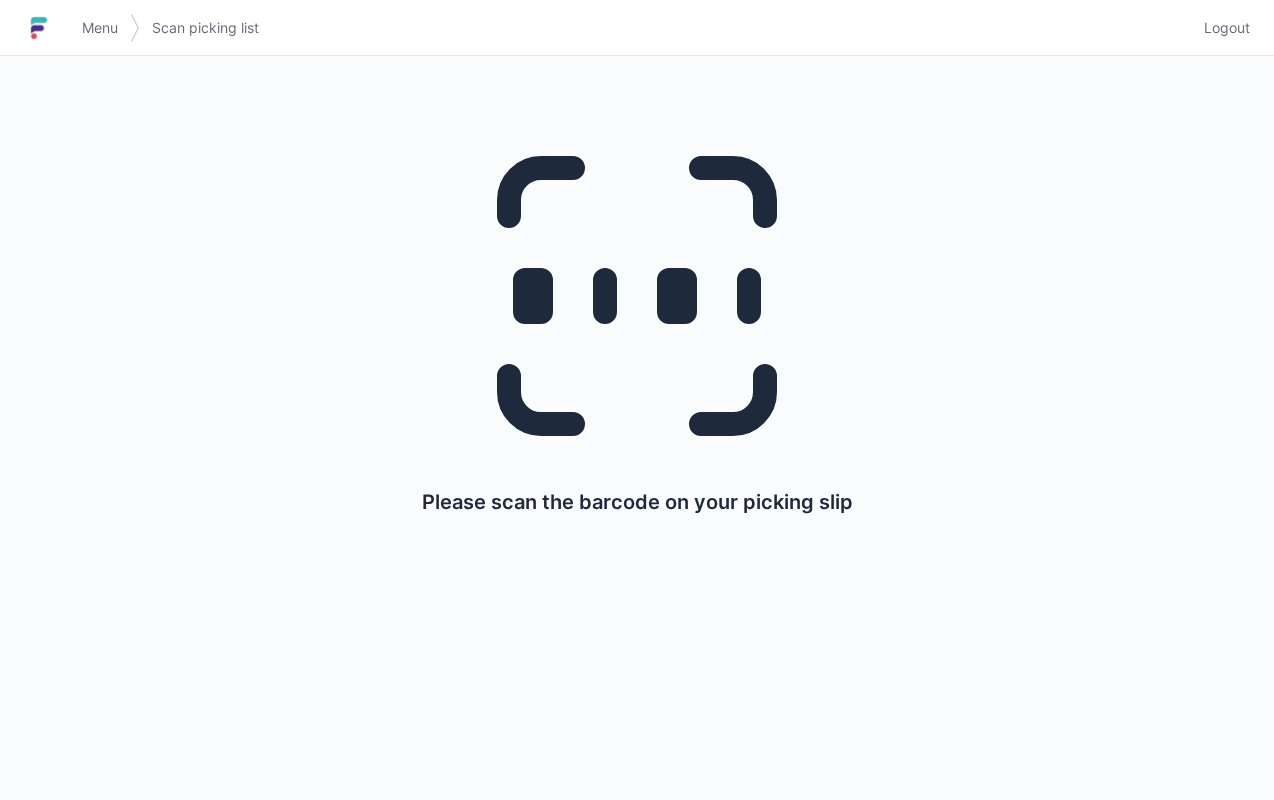 click on "Menu" at bounding box center [100, 28] 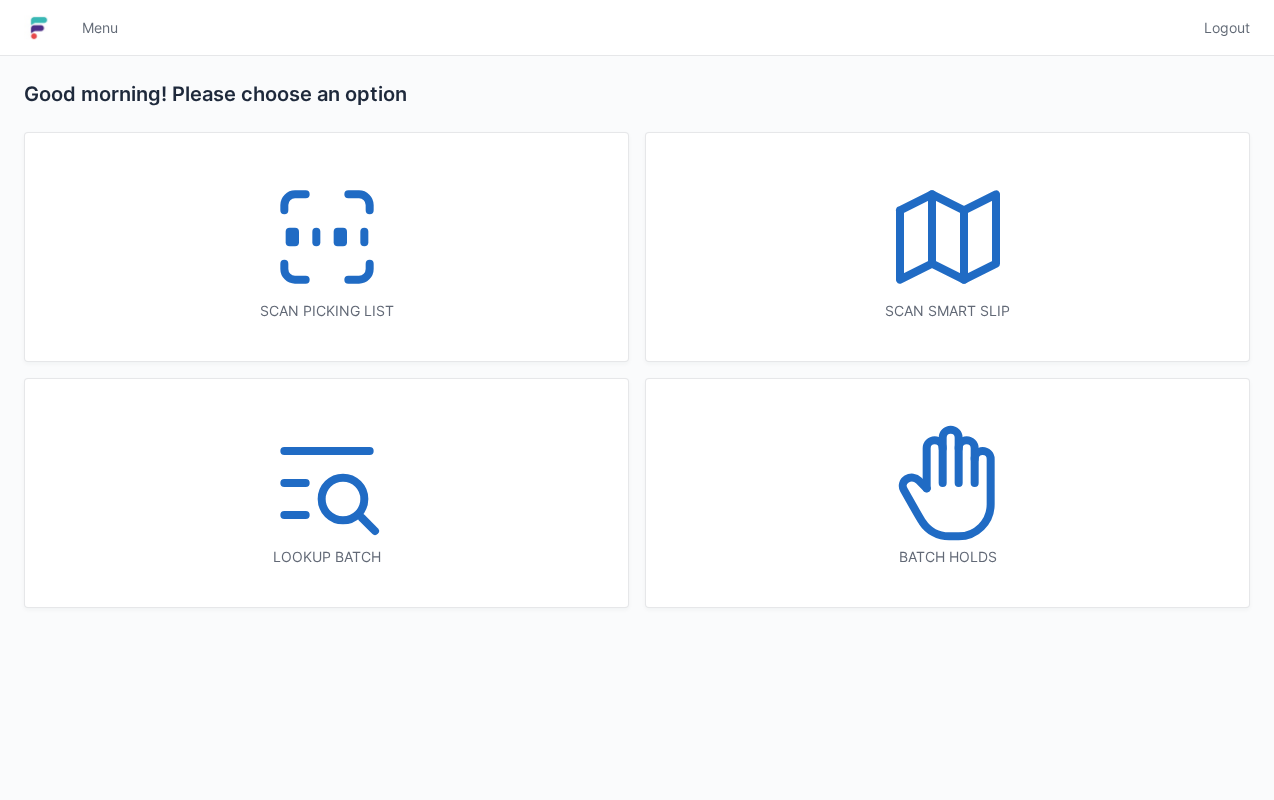 scroll, scrollTop: 0, scrollLeft: 0, axis: both 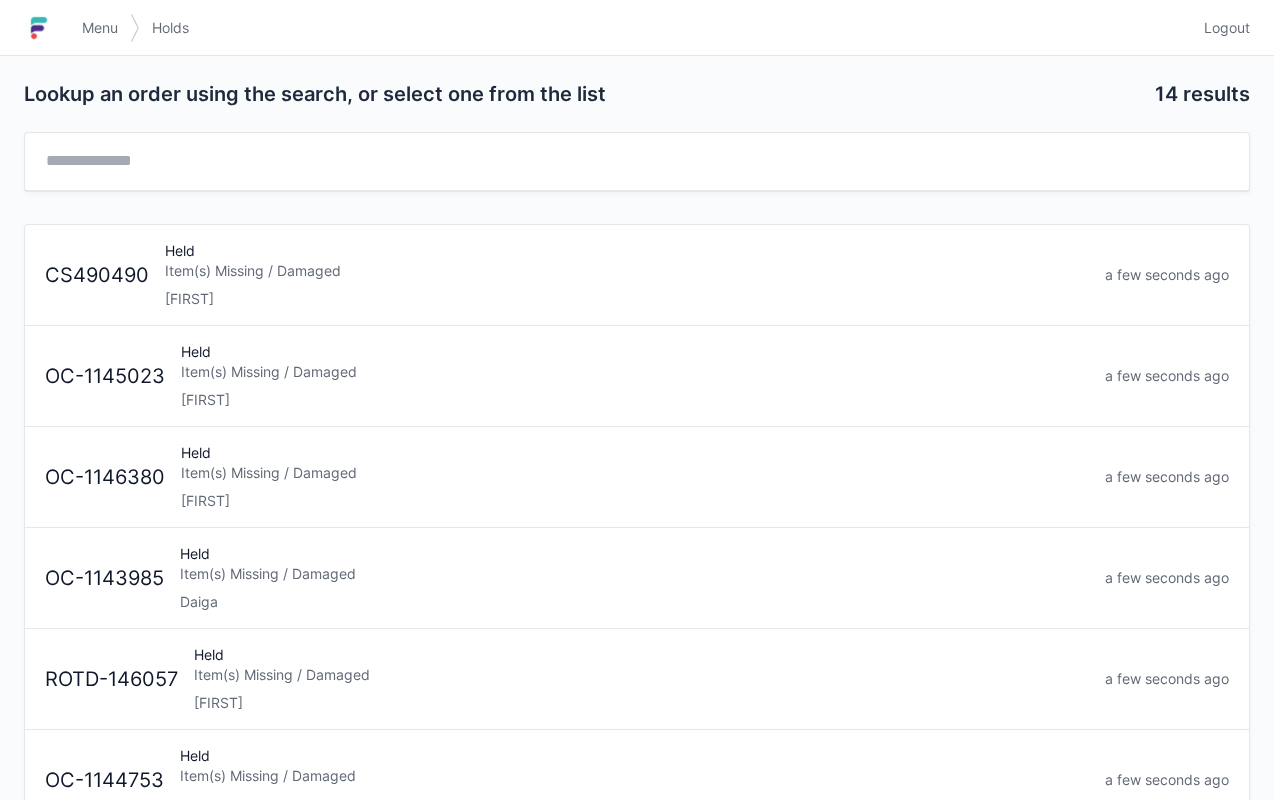 click on "Item(s) Missing / Damaged" at bounding box center (627, 271) 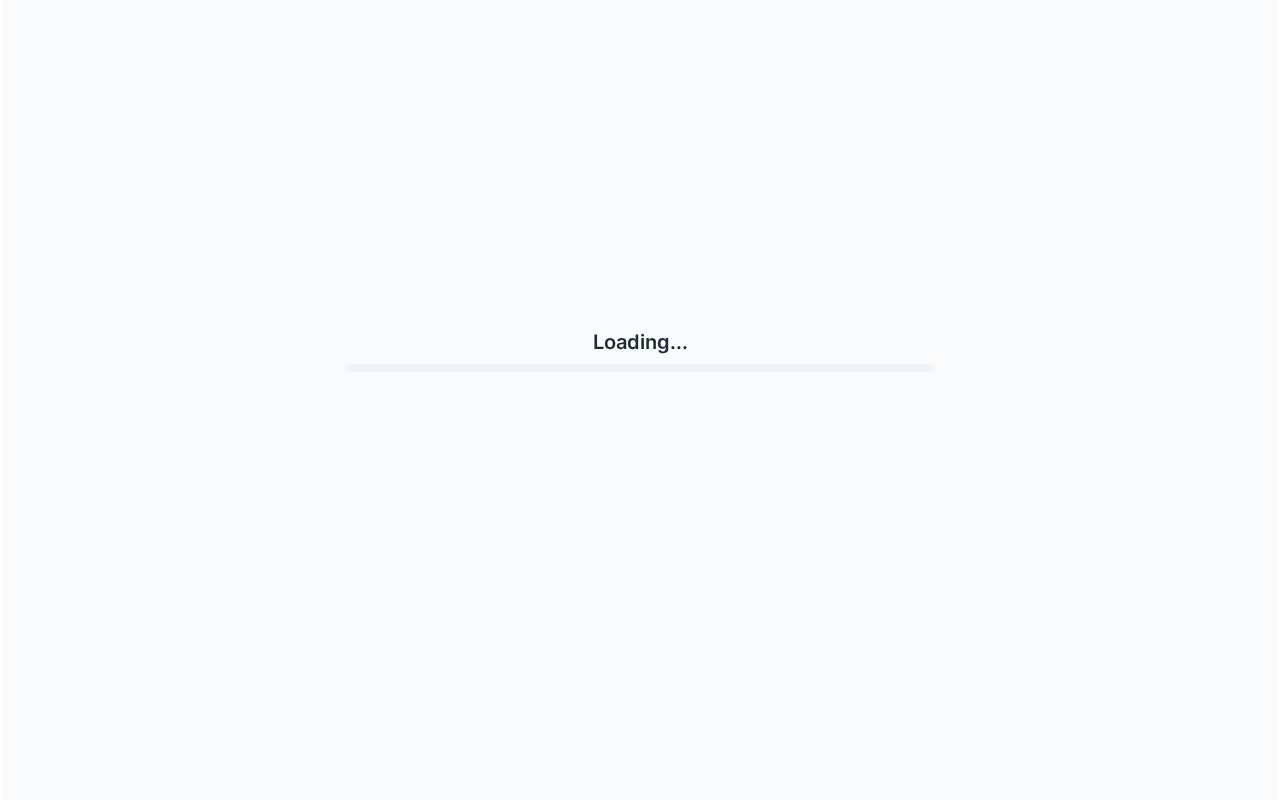 scroll, scrollTop: 0, scrollLeft: 0, axis: both 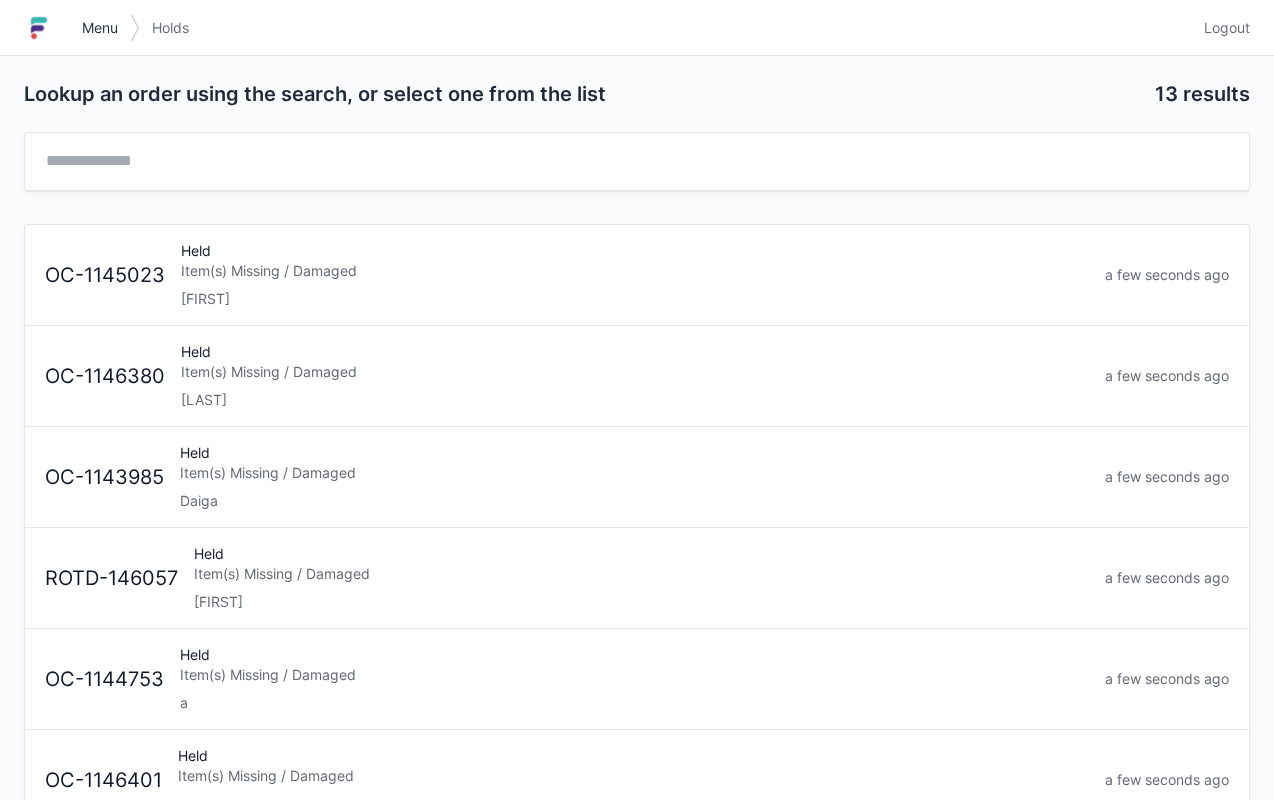 click on "Menu" at bounding box center [100, 28] 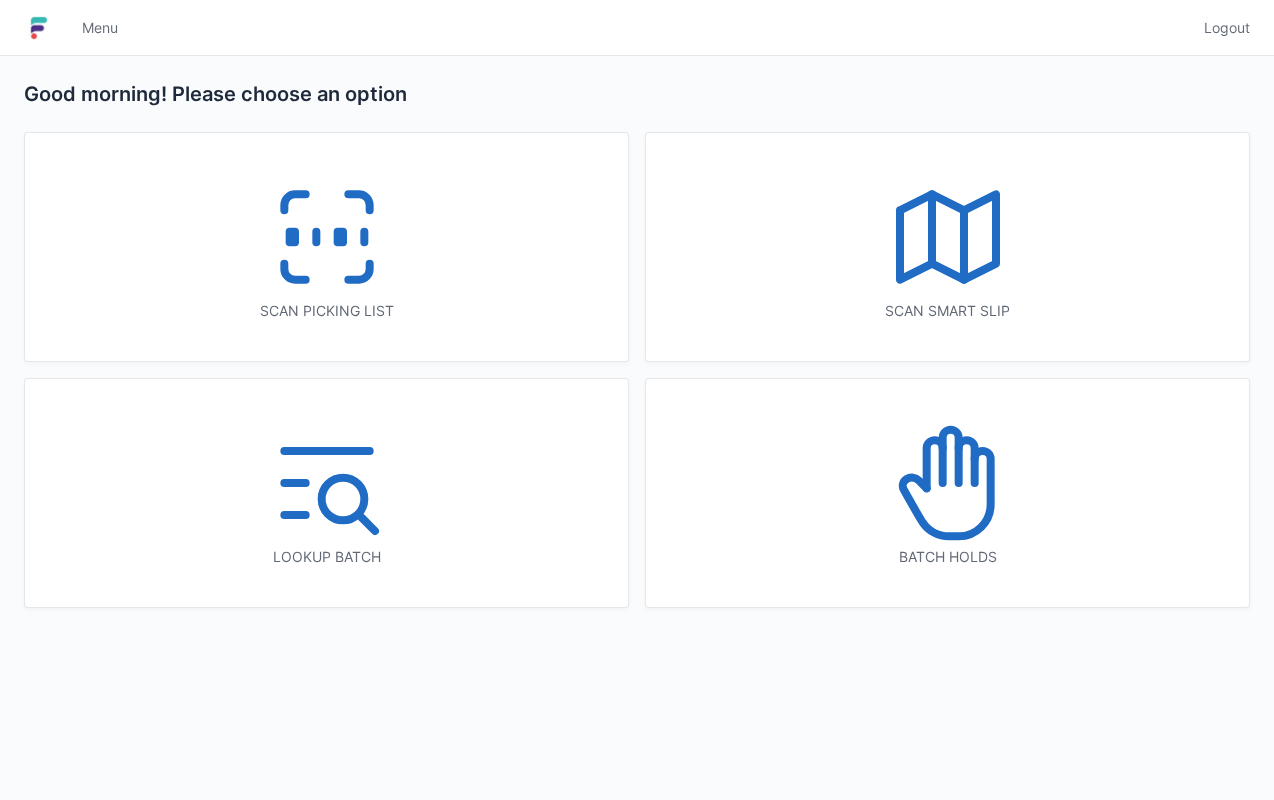 scroll, scrollTop: 0, scrollLeft: 0, axis: both 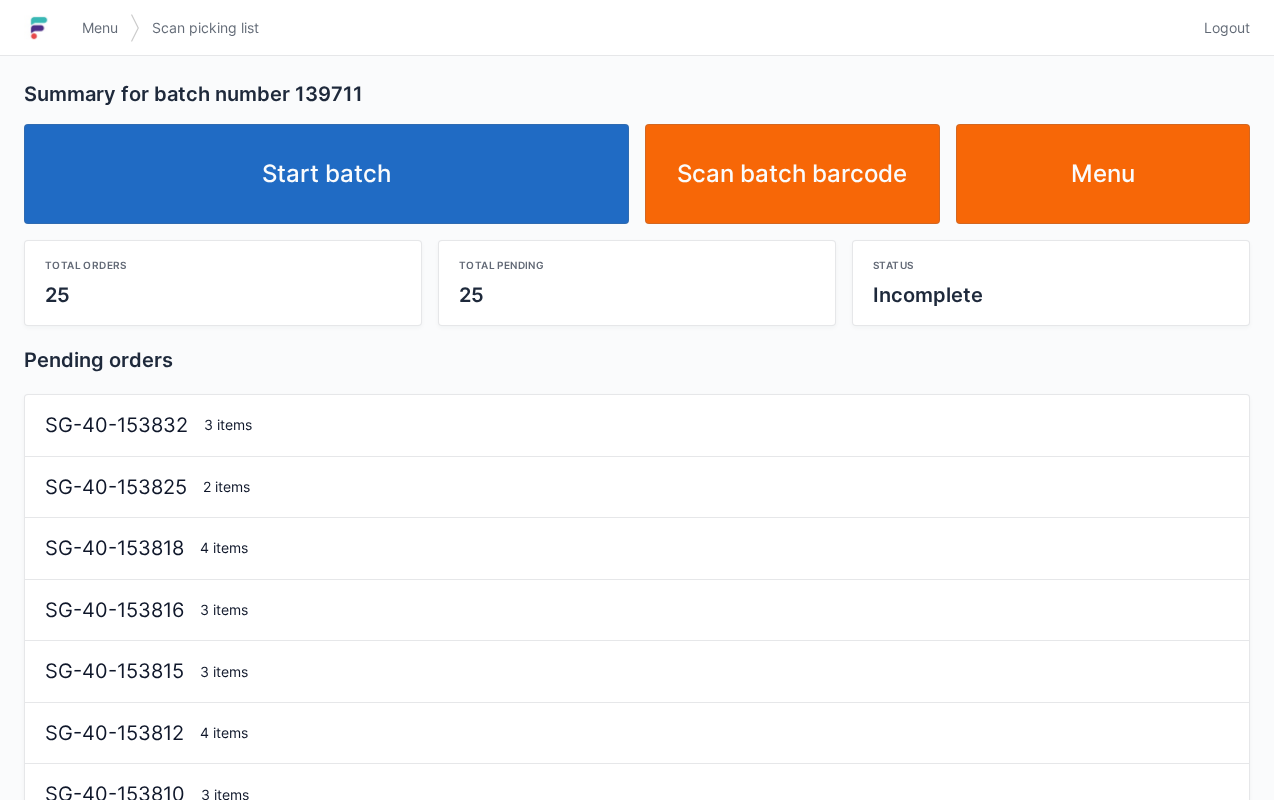 click on "Start batch" at bounding box center [326, 174] 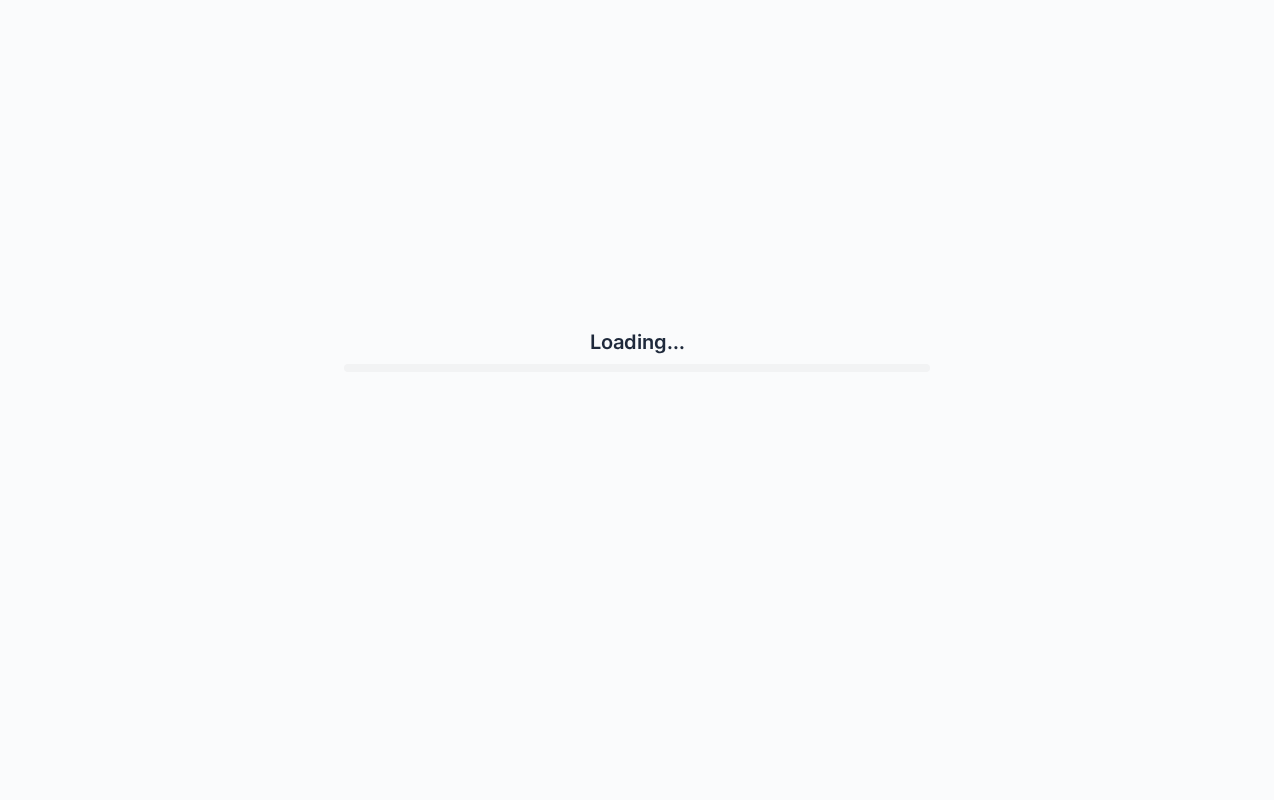 scroll, scrollTop: 0, scrollLeft: 0, axis: both 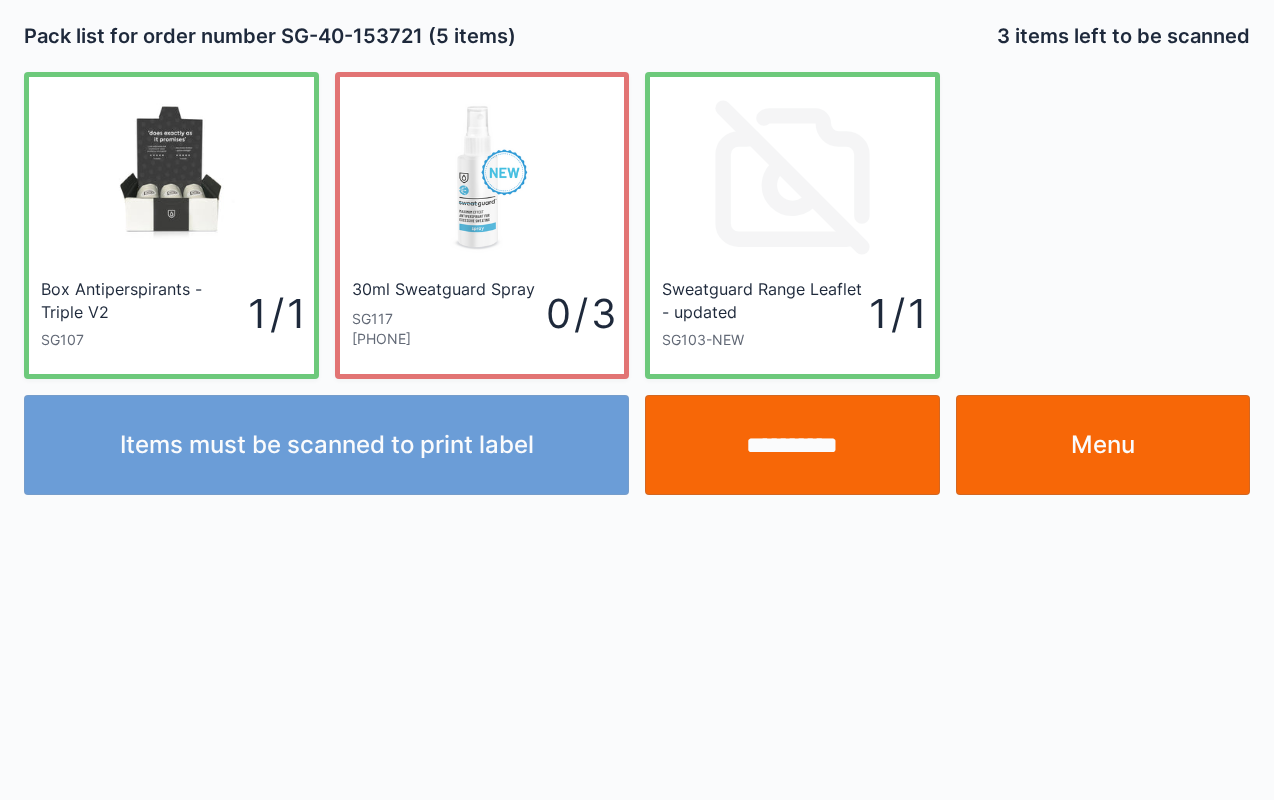 click on "Menu" at bounding box center [1103, 445] 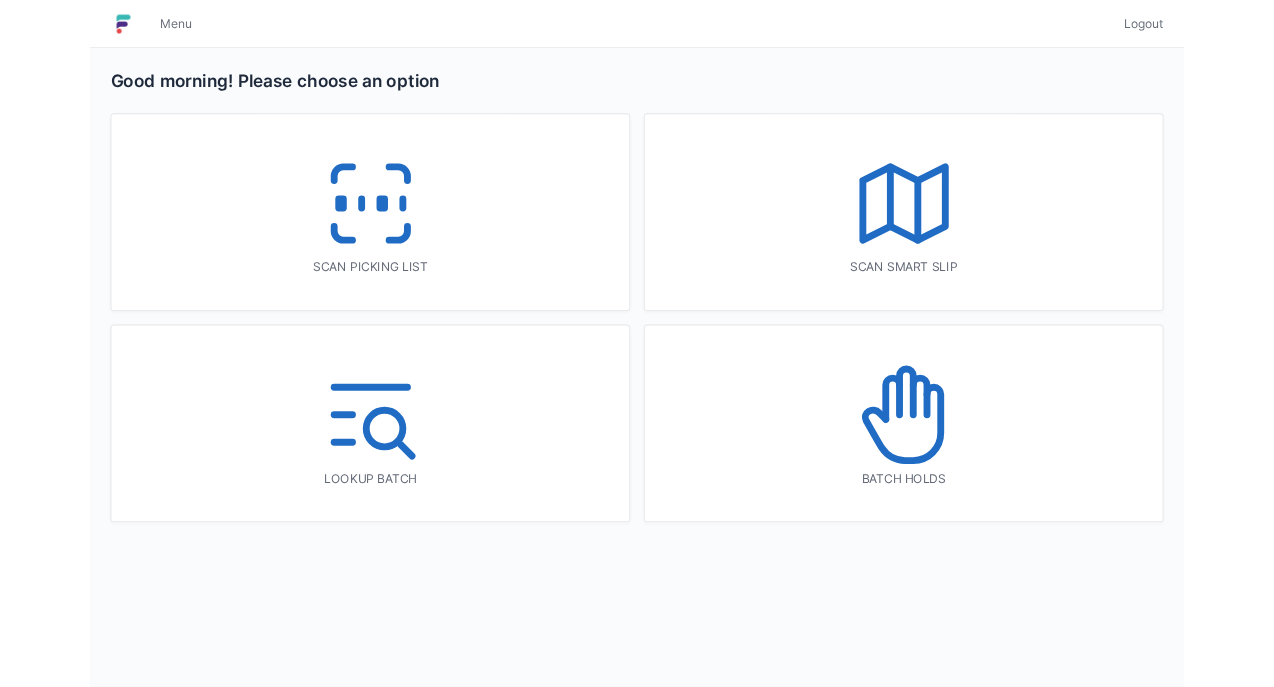 scroll, scrollTop: 0, scrollLeft: 0, axis: both 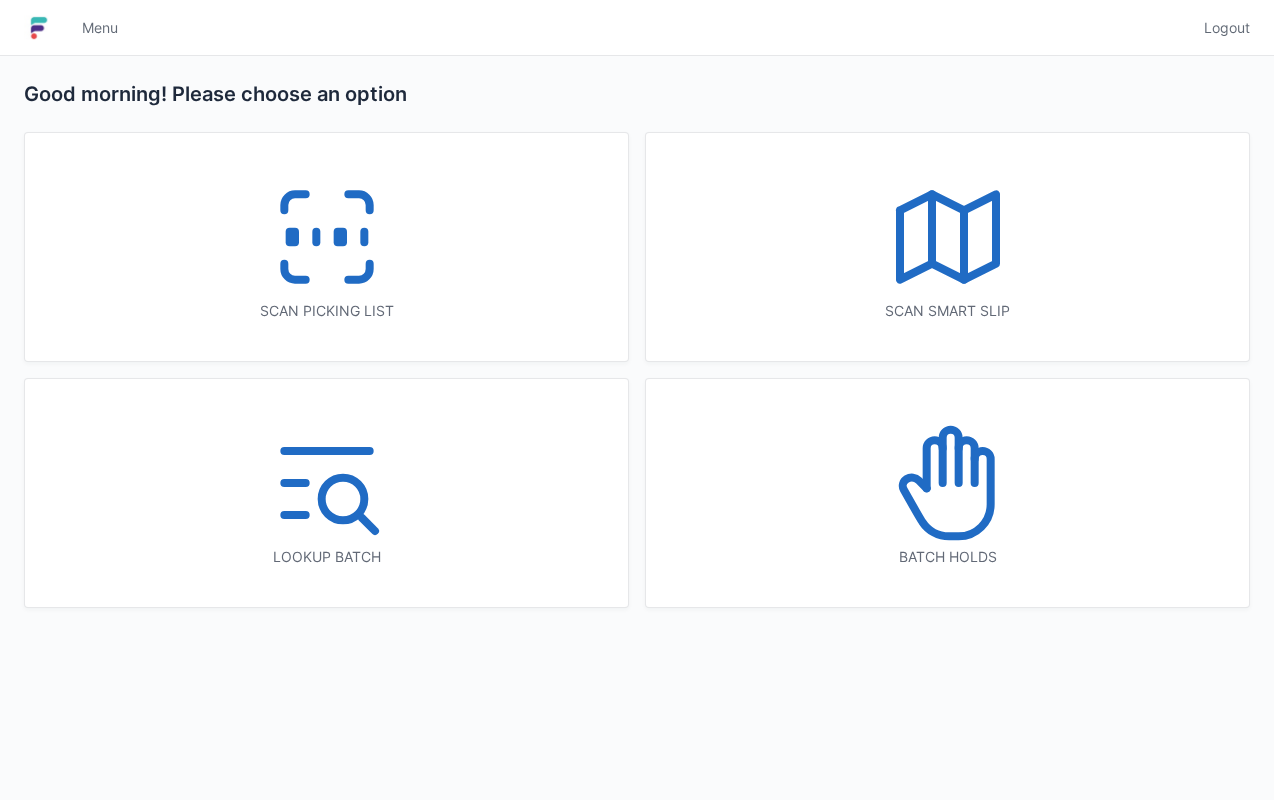 click 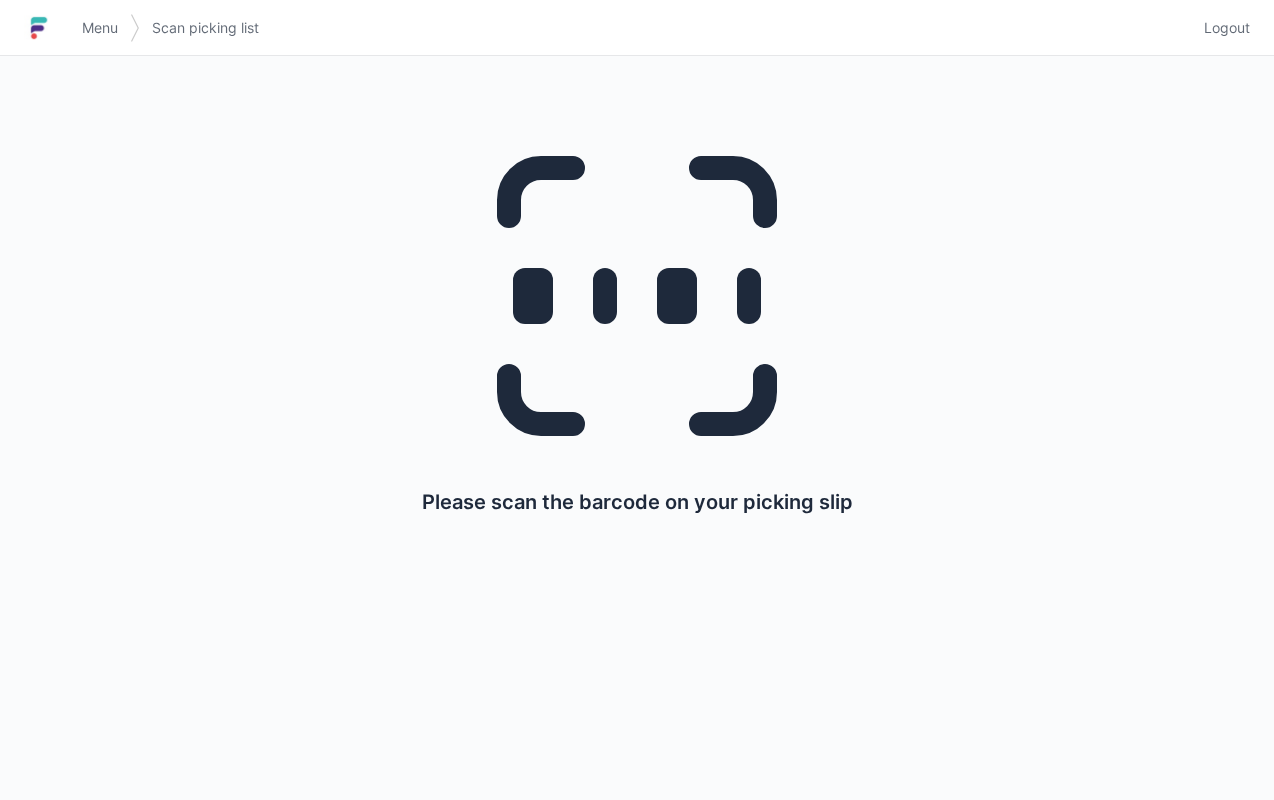 scroll, scrollTop: 0, scrollLeft: 0, axis: both 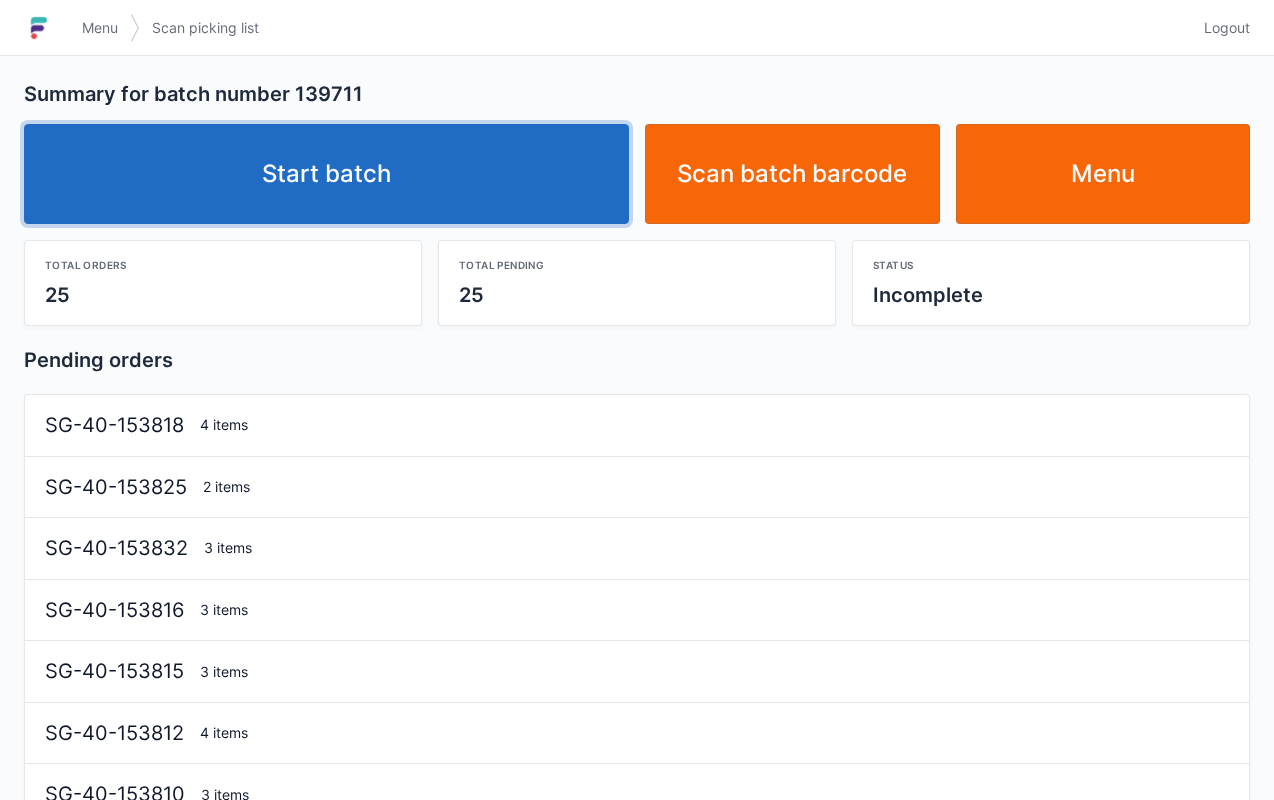 click on "Start batch" at bounding box center [326, 174] 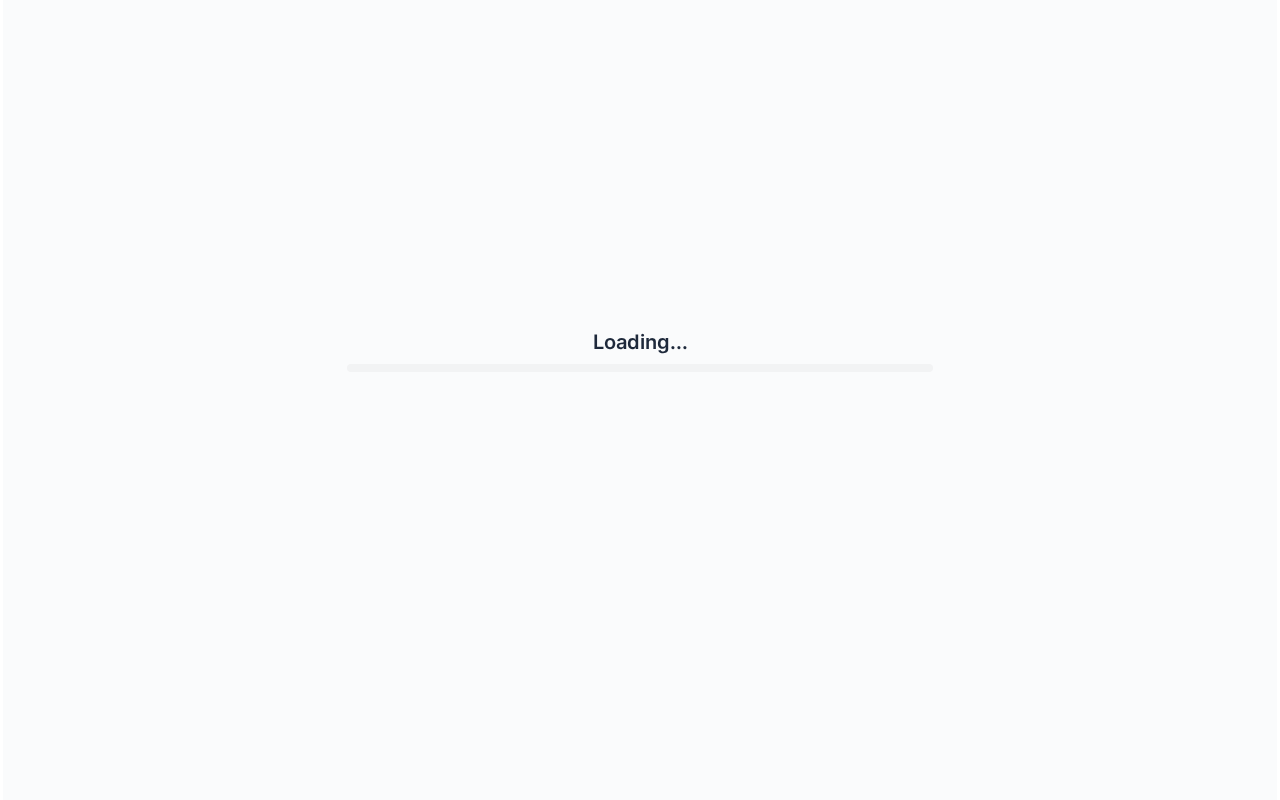 scroll, scrollTop: 0, scrollLeft: 0, axis: both 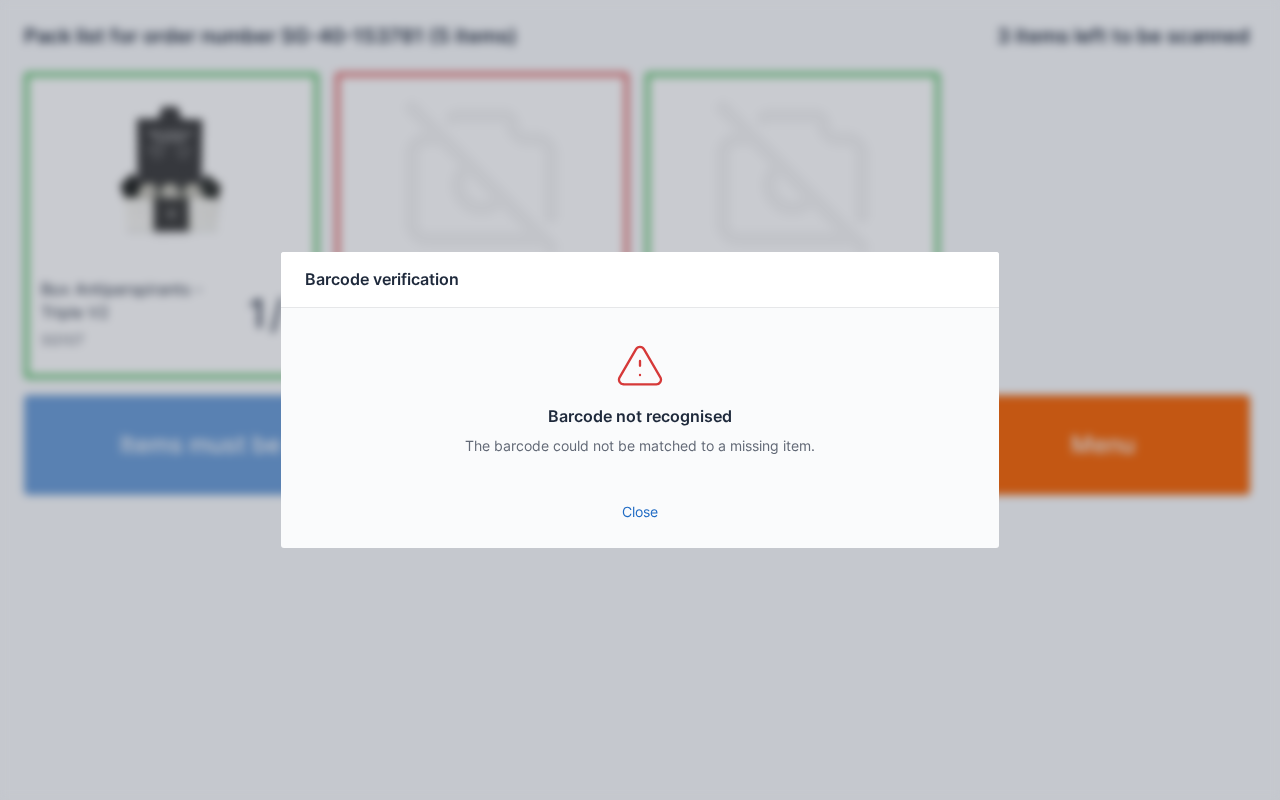 click on "Close" at bounding box center (640, 512) 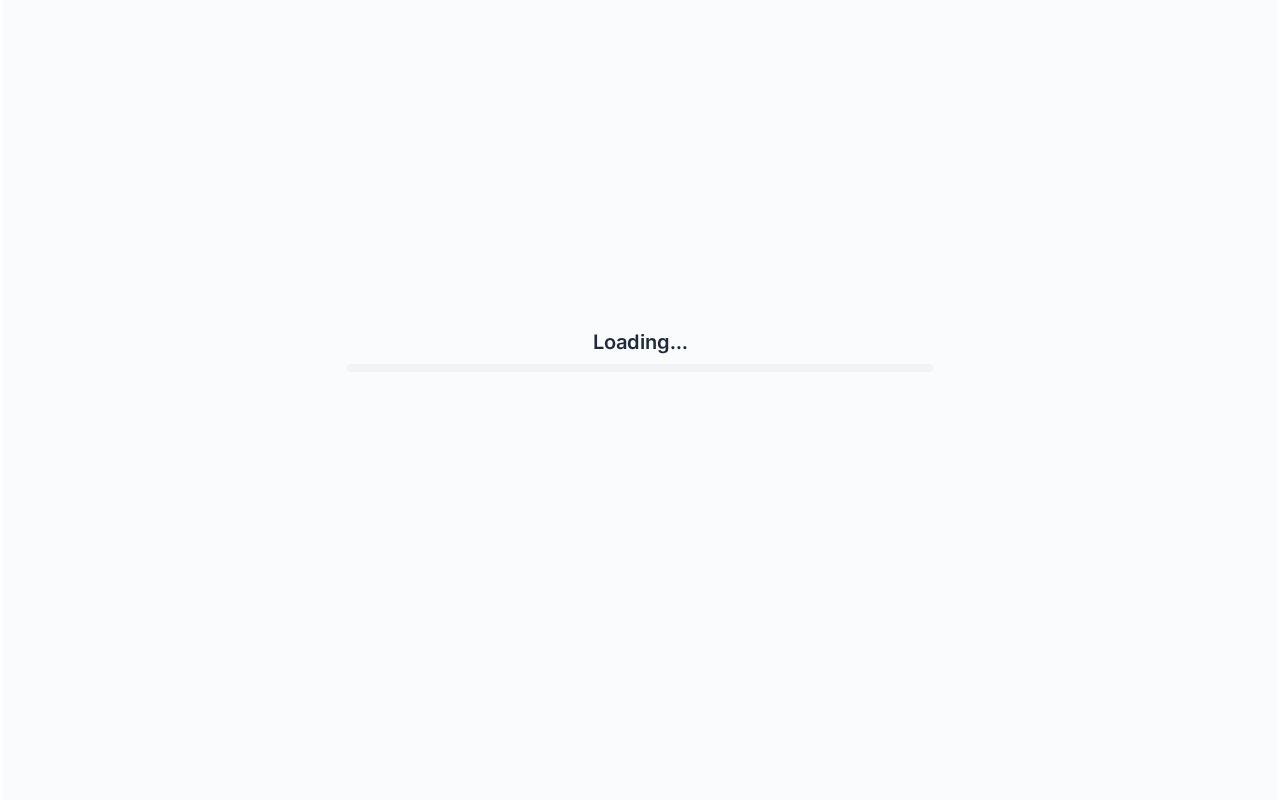 scroll, scrollTop: 0, scrollLeft: 0, axis: both 